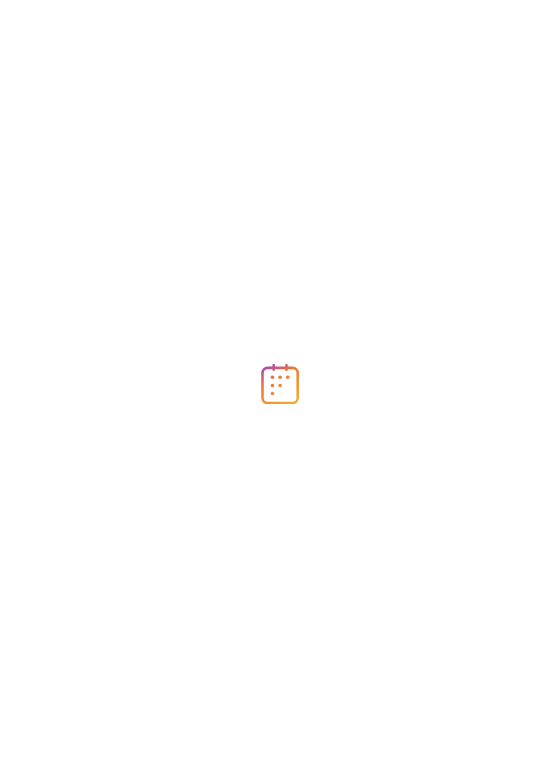scroll, scrollTop: 0, scrollLeft: 0, axis: both 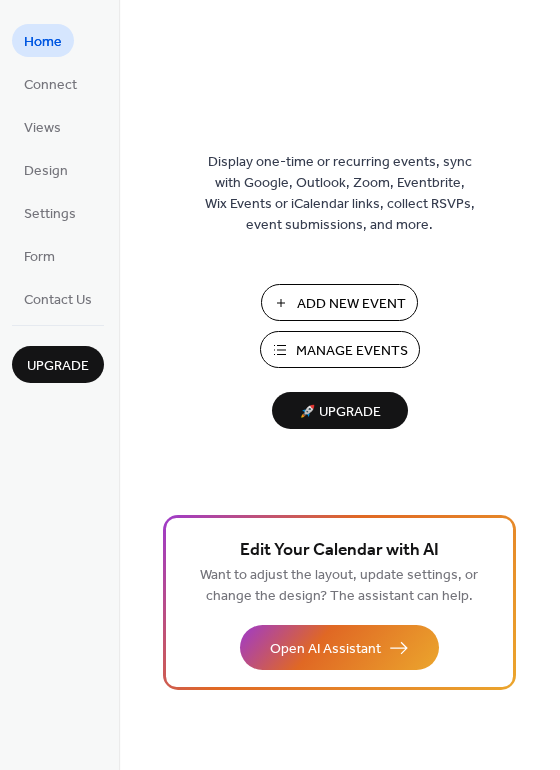 click on "Add New Event" at bounding box center (351, 304) 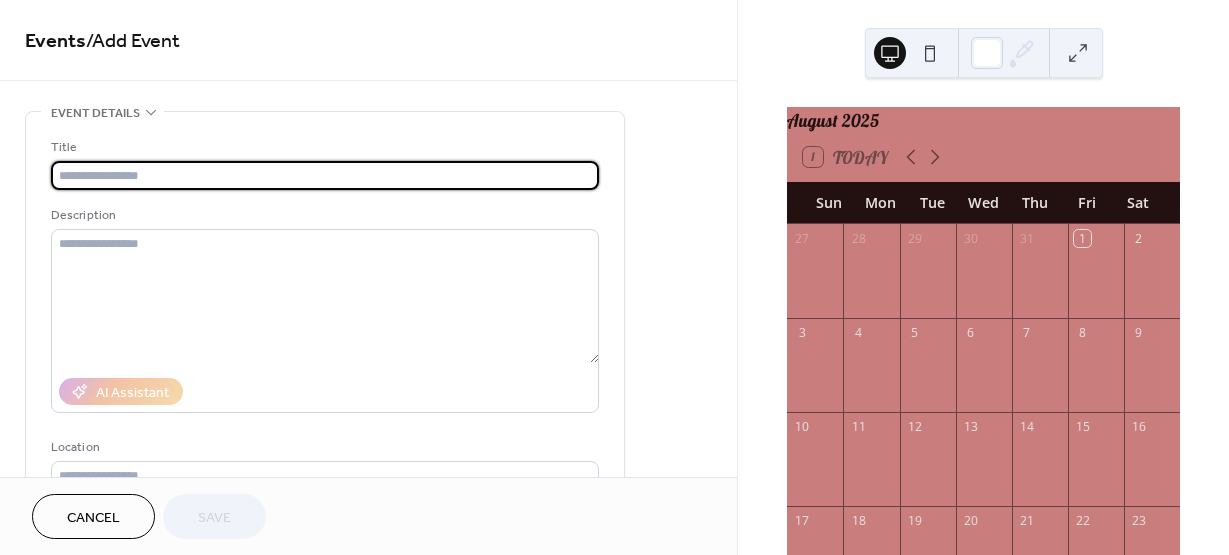 scroll, scrollTop: 0, scrollLeft: 0, axis: both 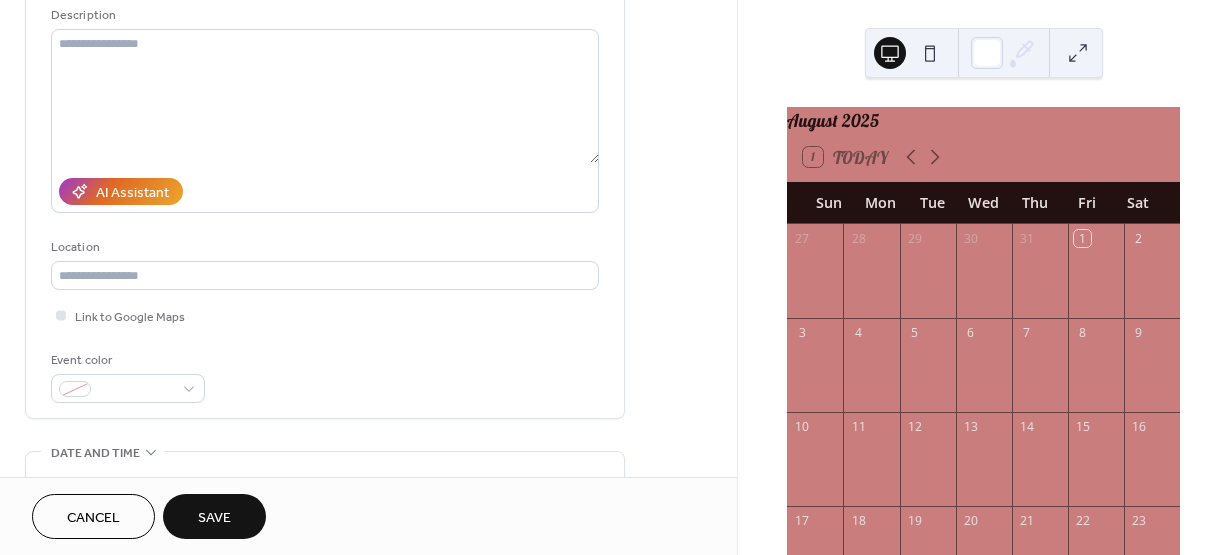 type on "**********" 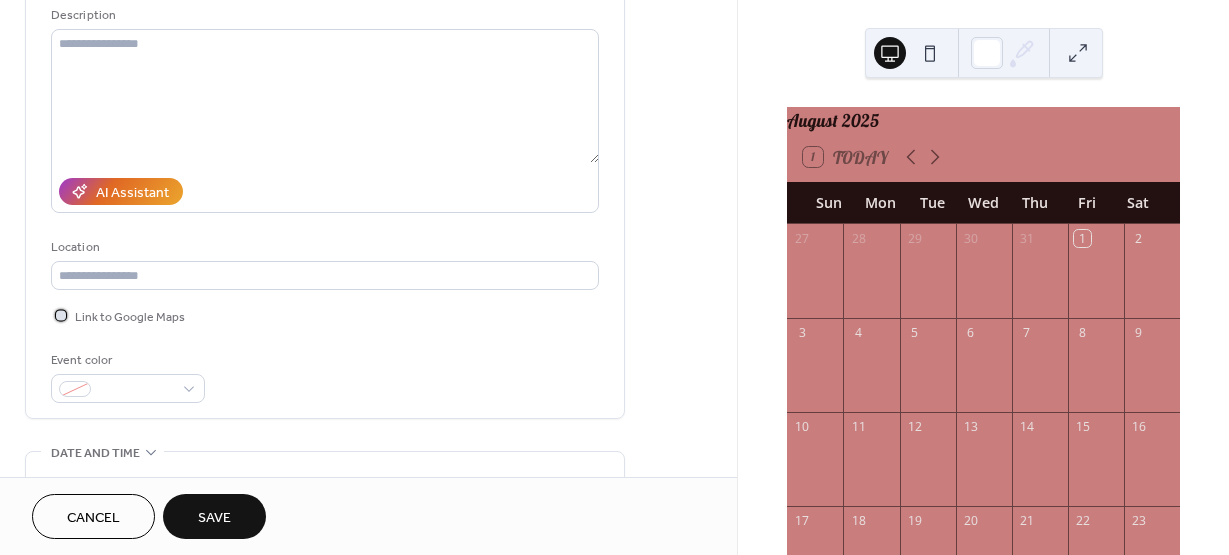 click at bounding box center [61, 315] 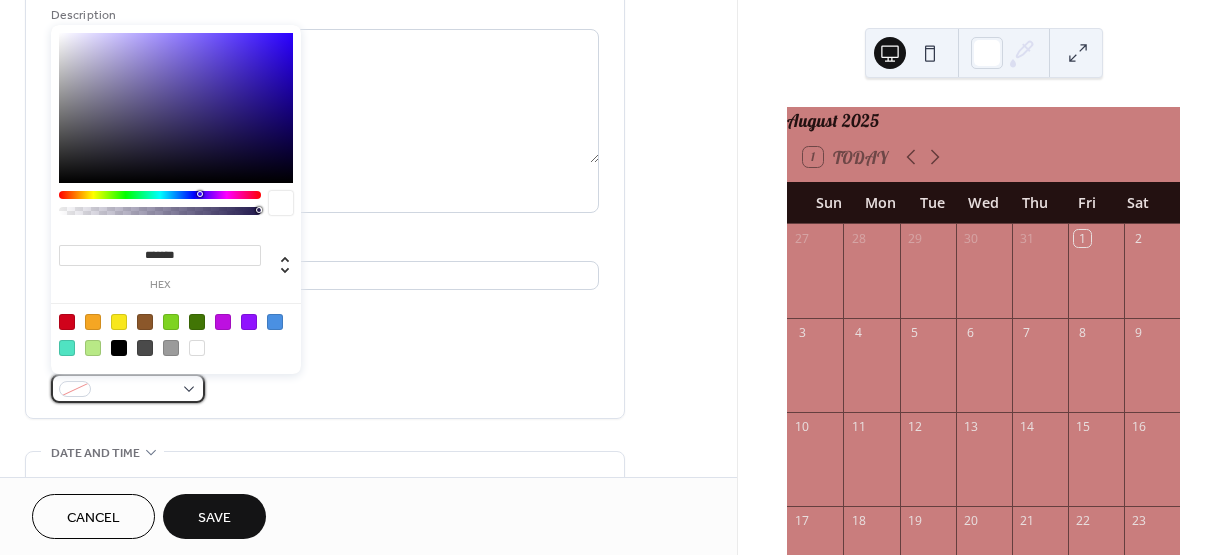 click at bounding box center [128, 388] 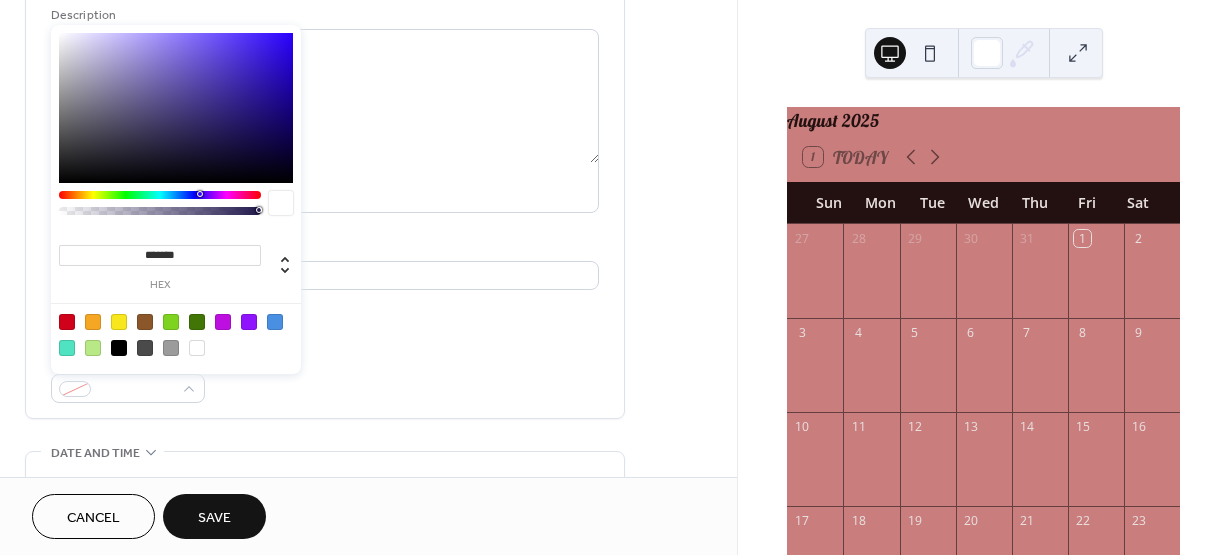 click at bounding box center [176, 334] 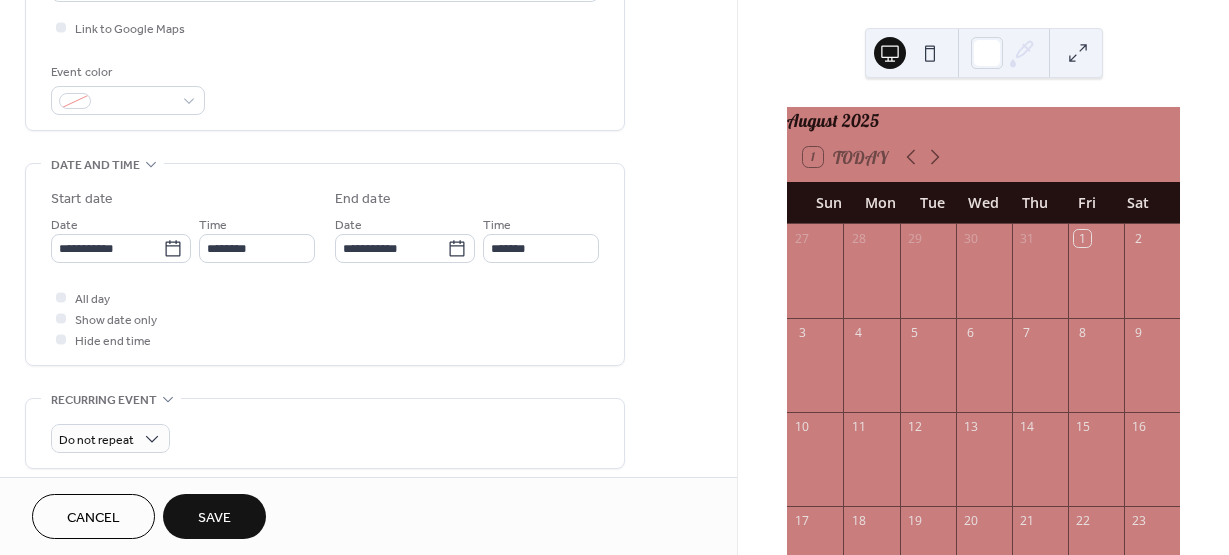 scroll, scrollTop: 600, scrollLeft: 0, axis: vertical 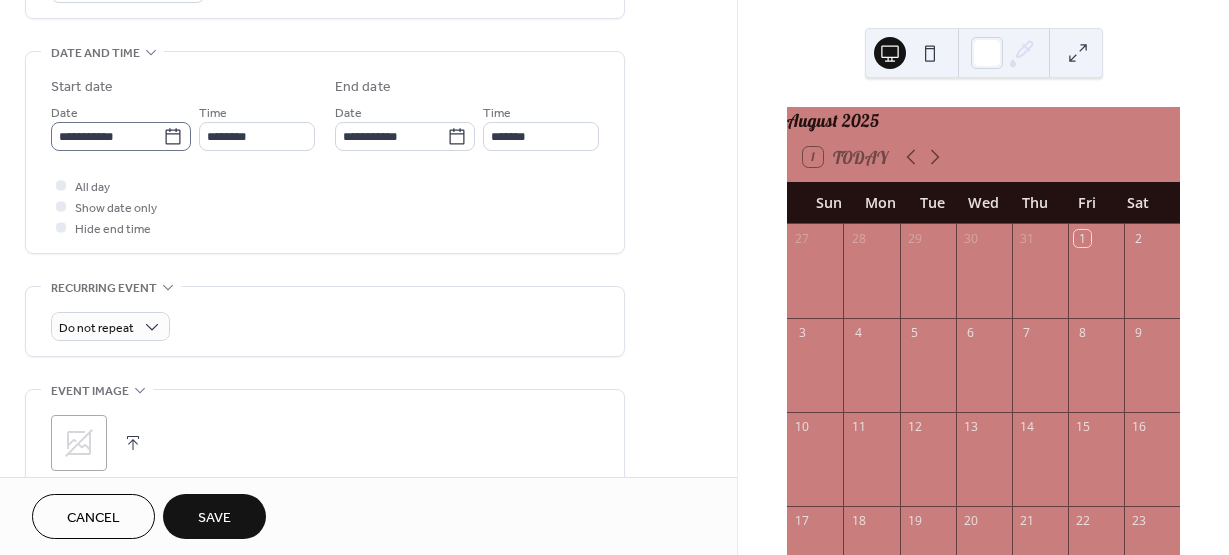 click 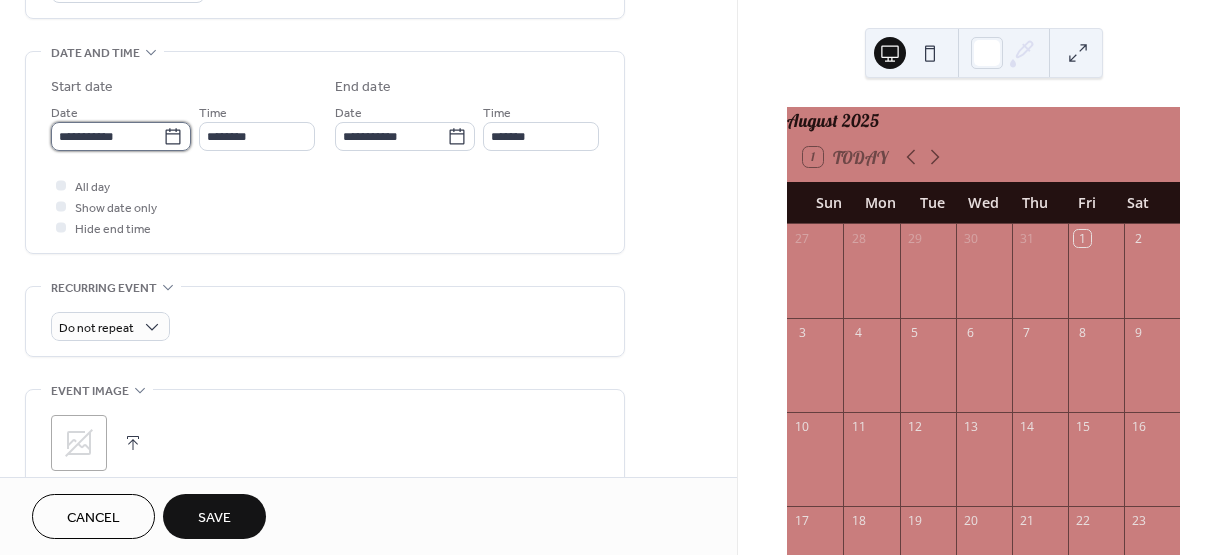 click on "**********" at bounding box center [107, 136] 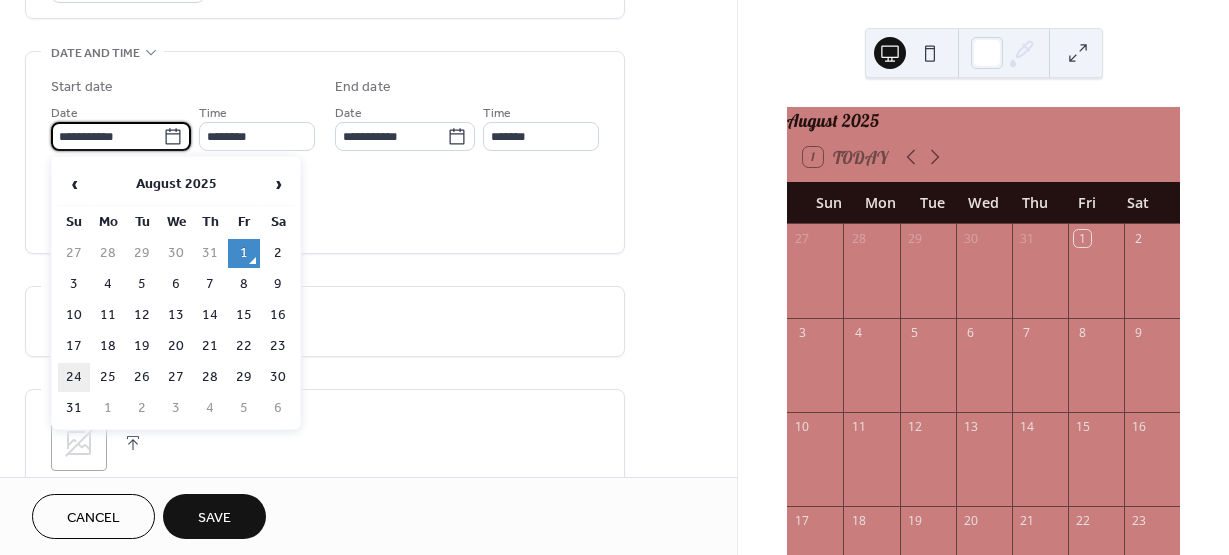 click on "24" at bounding box center [74, 377] 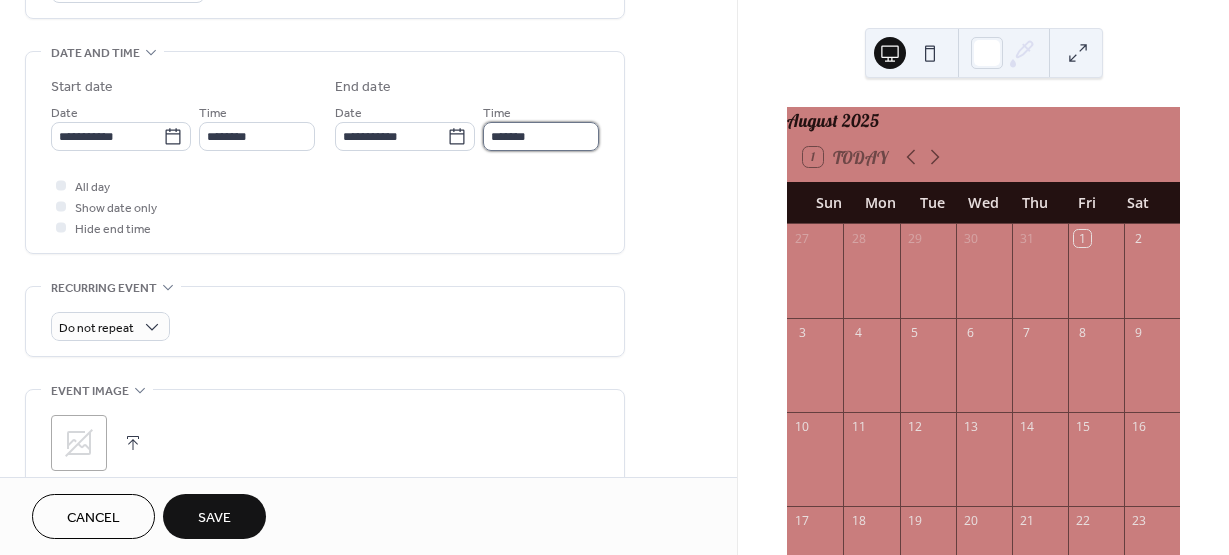 click on "*******" at bounding box center (541, 136) 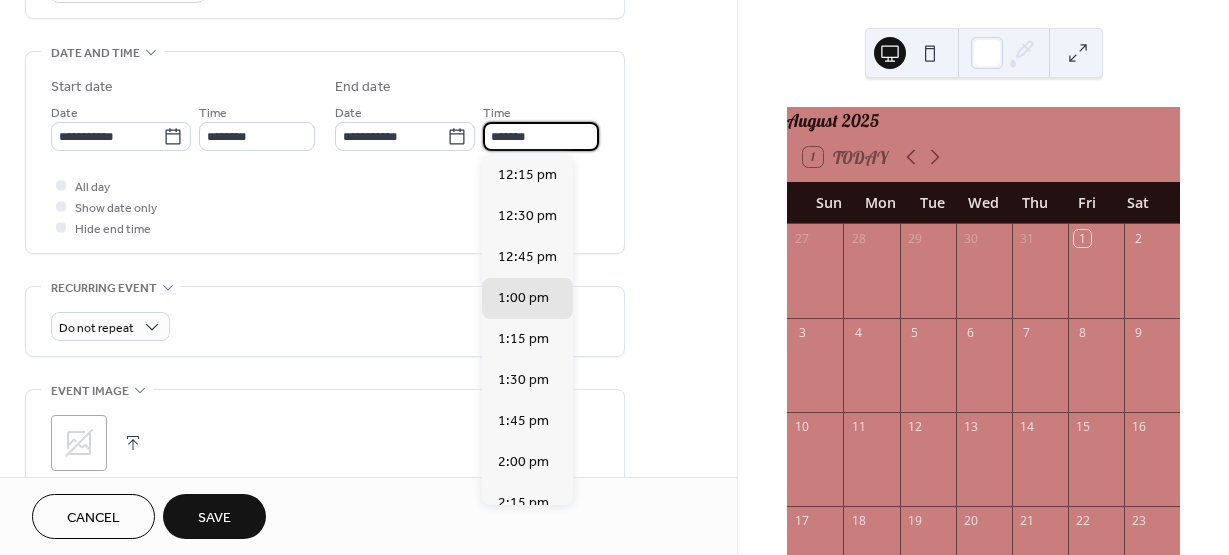 scroll, scrollTop: 300, scrollLeft: 0, axis: vertical 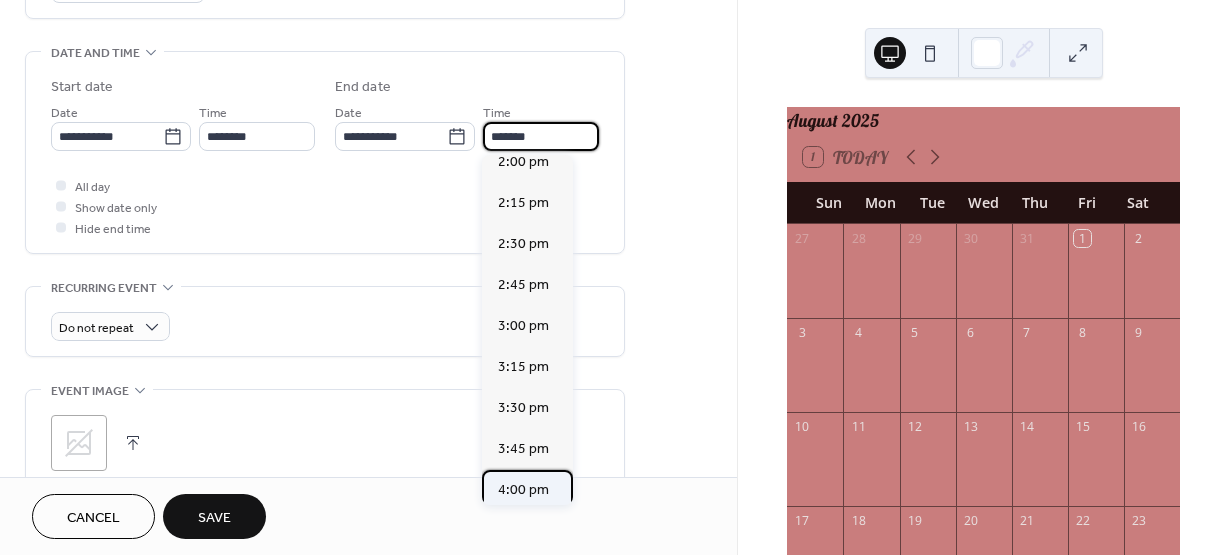click on "4:00 pm" at bounding box center [523, 490] 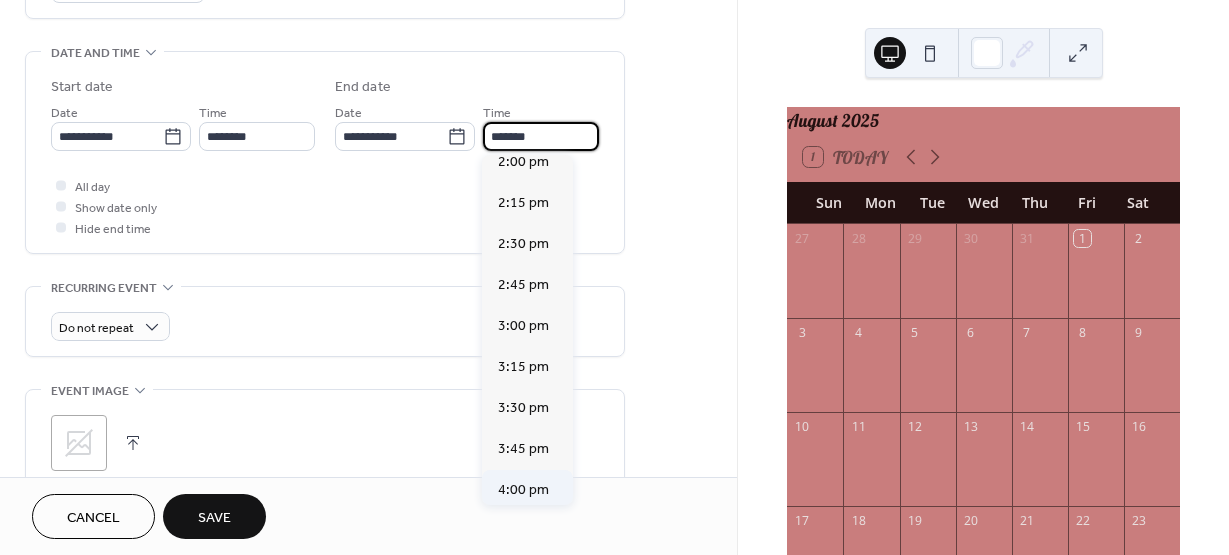 type on "*******" 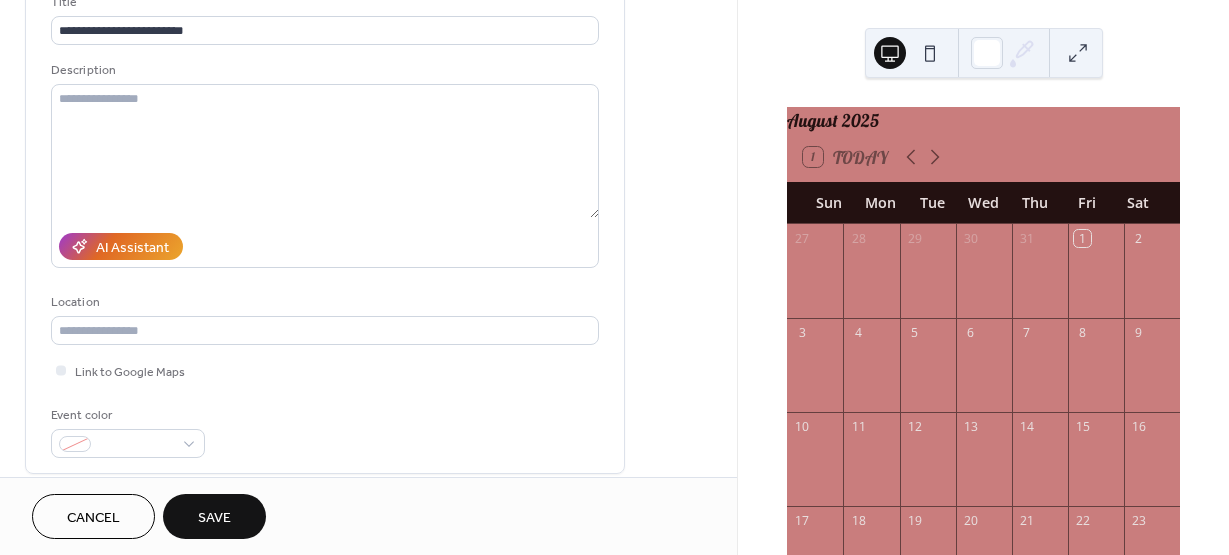scroll, scrollTop: 0, scrollLeft: 0, axis: both 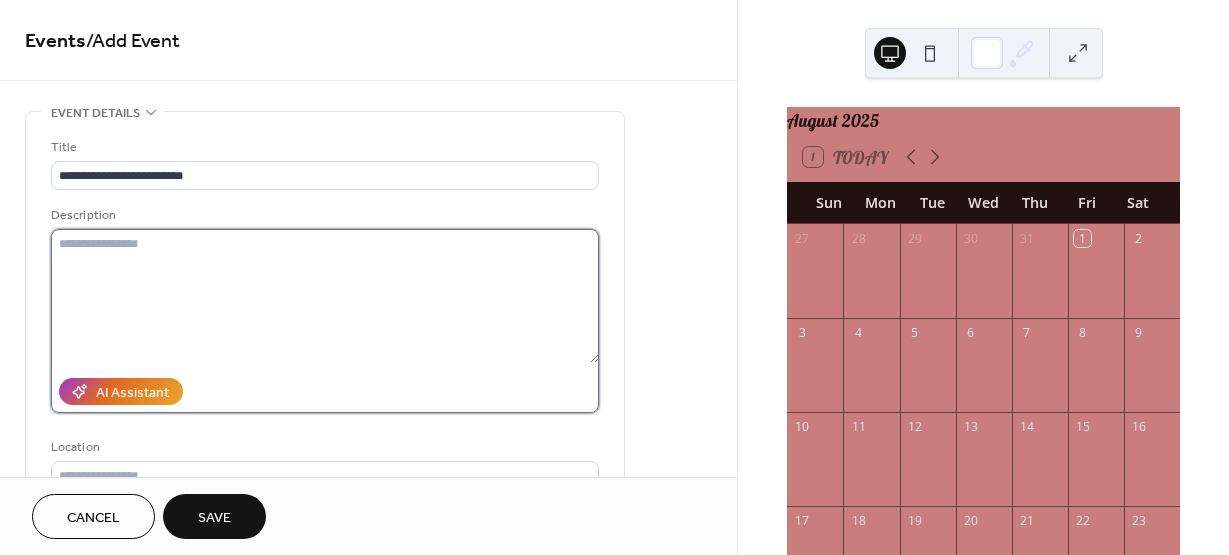 click at bounding box center (325, 296) 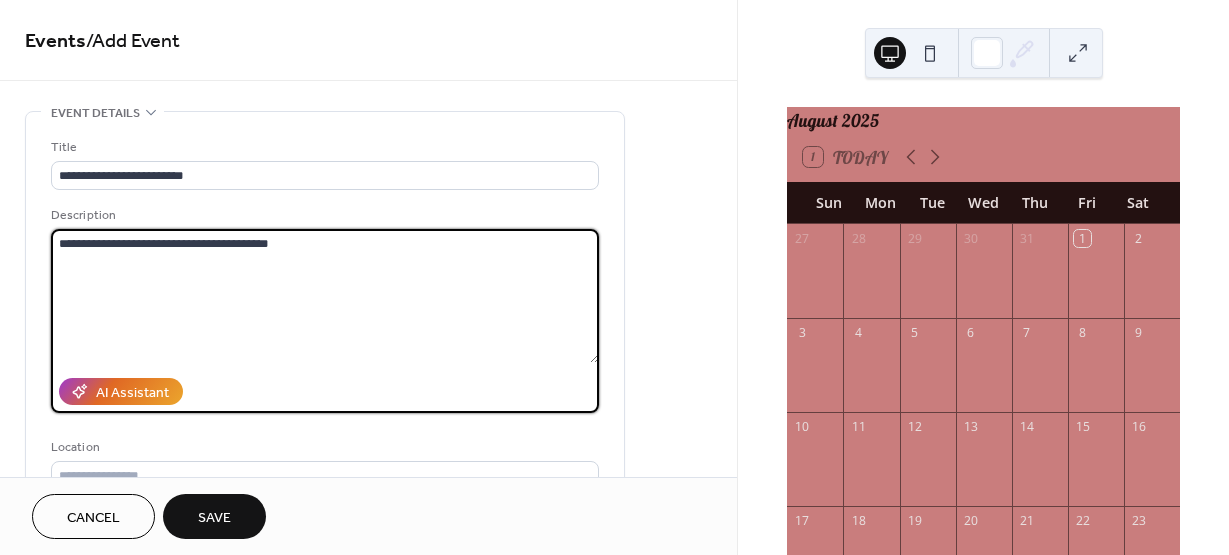 click on "**********" at bounding box center (325, 296) 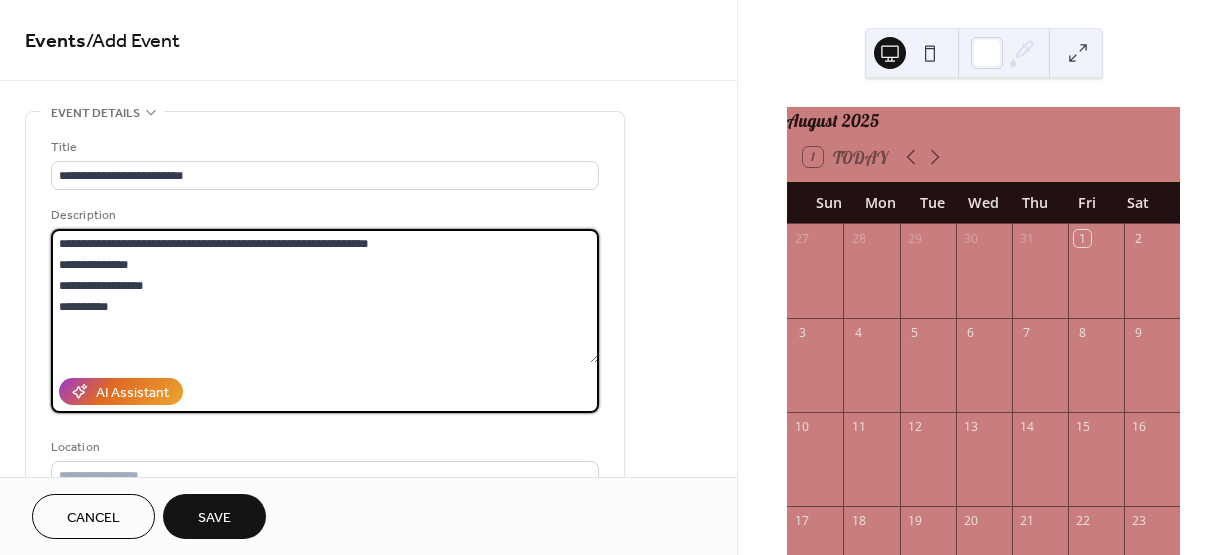 click on "**********" at bounding box center [325, 296] 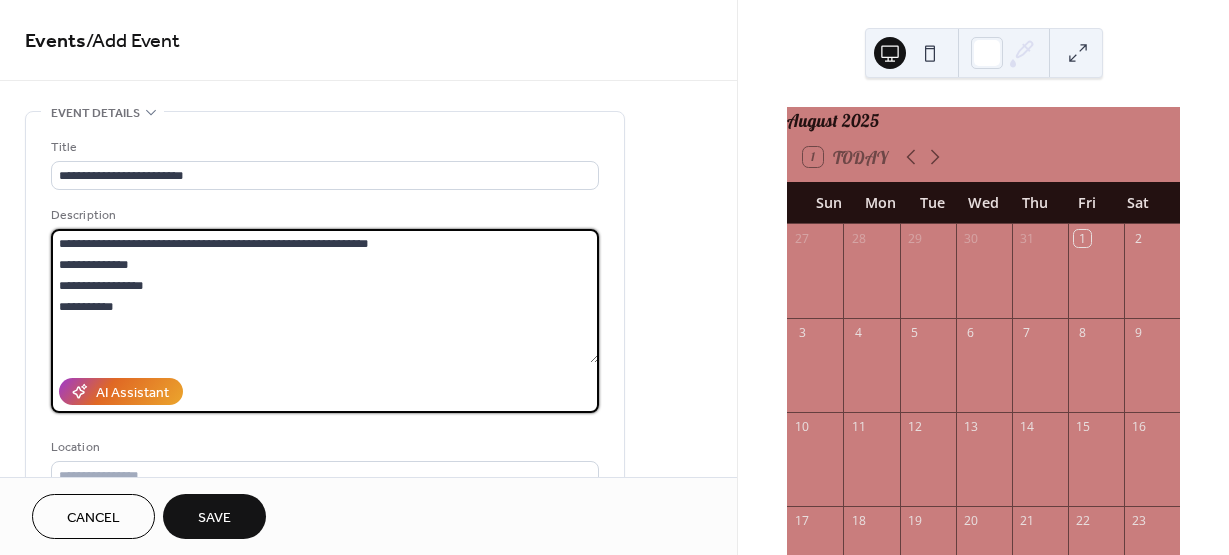 click on "**********" at bounding box center [325, 296] 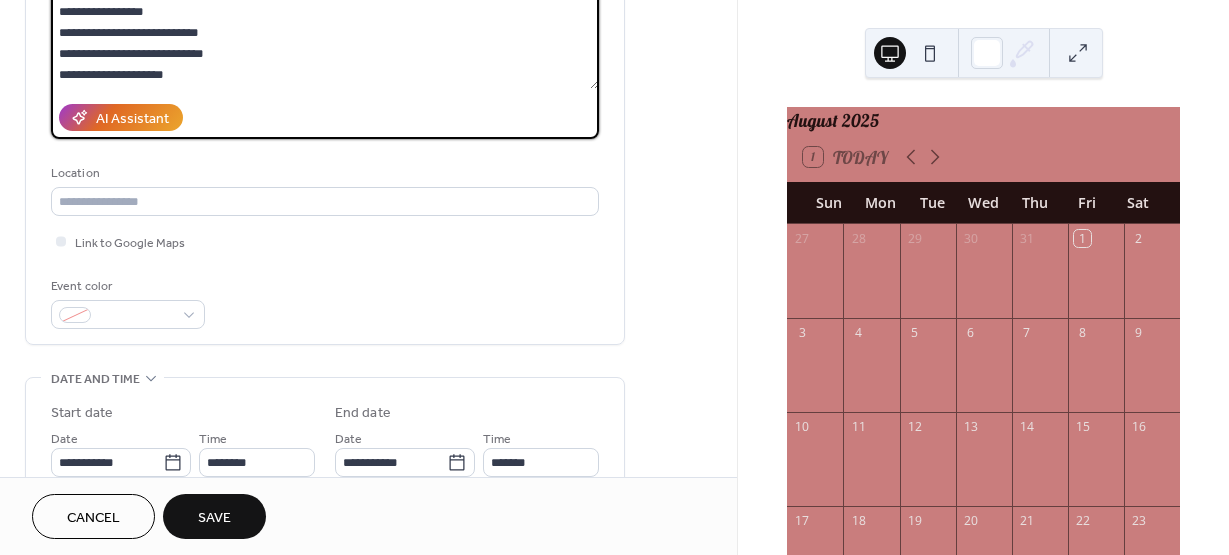 scroll, scrollTop: 300, scrollLeft: 0, axis: vertical 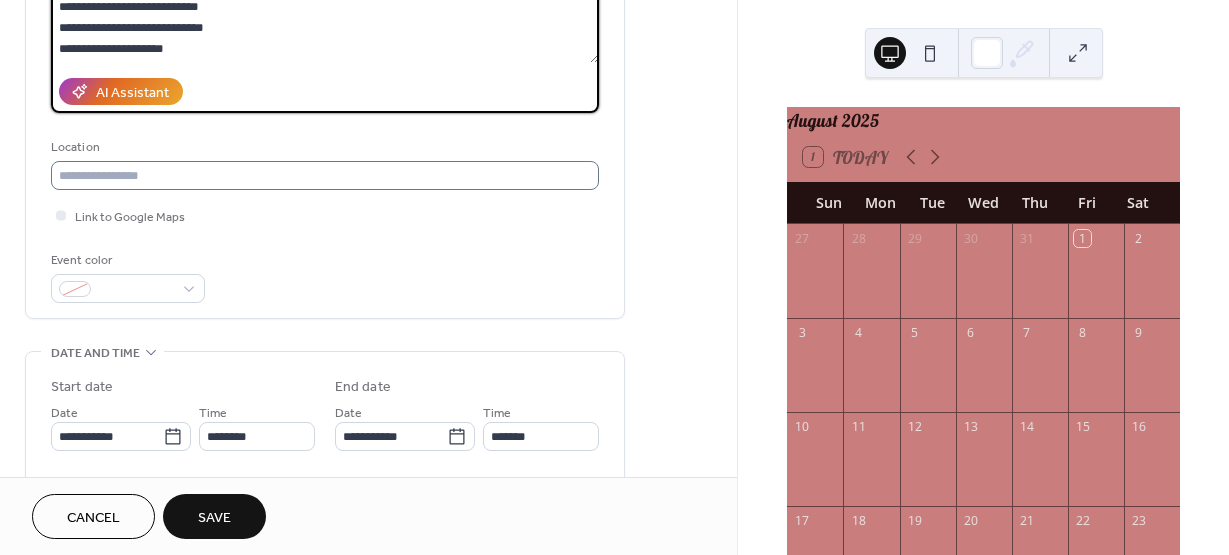 type on "**********" 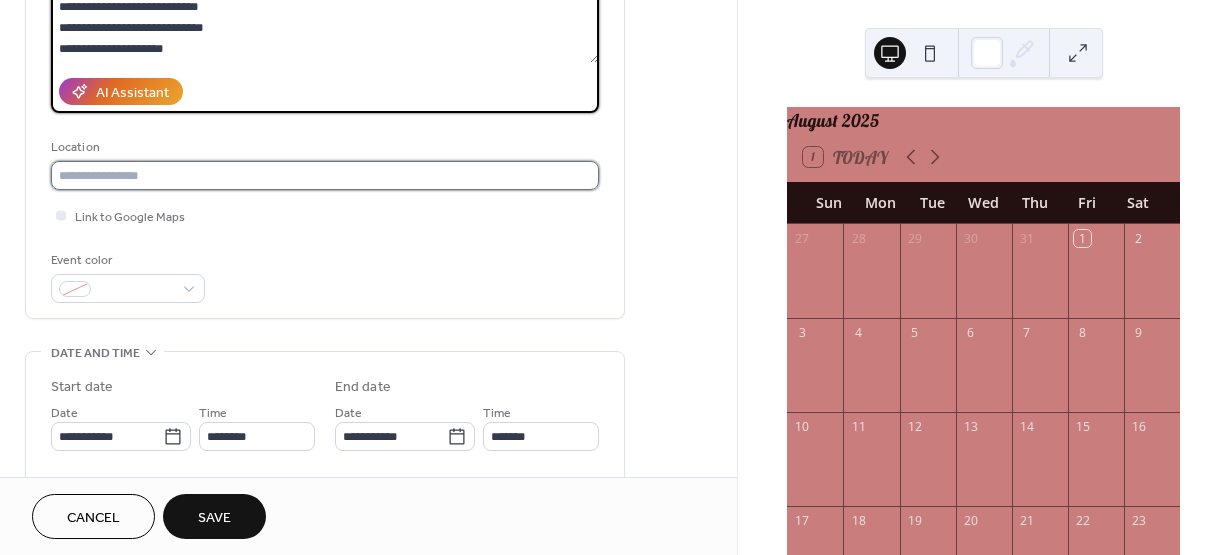 click at bounding box center [325, 175] 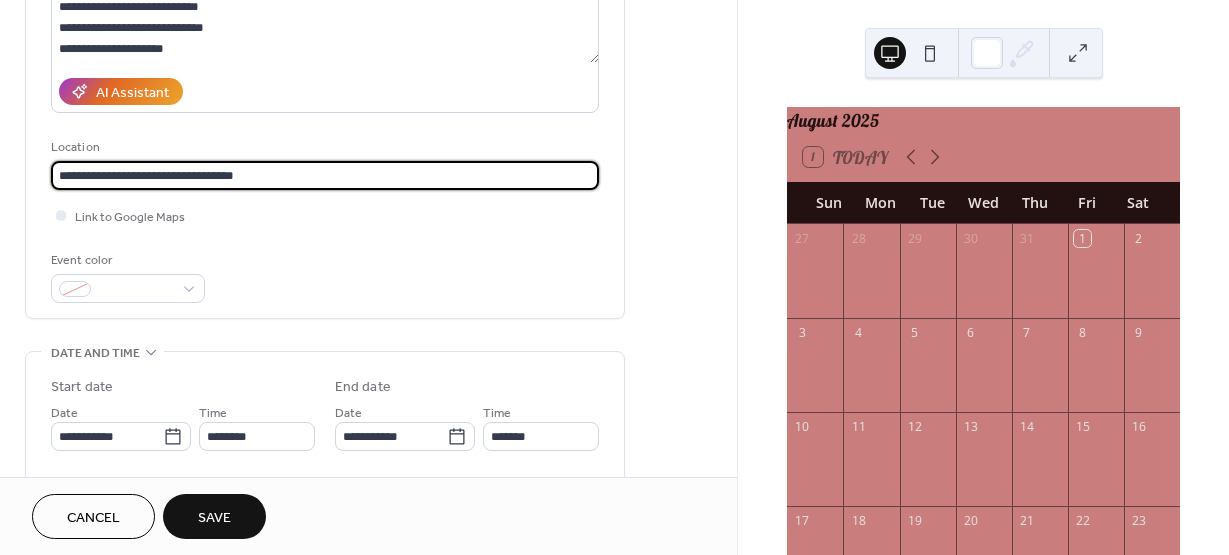 type on "**********" 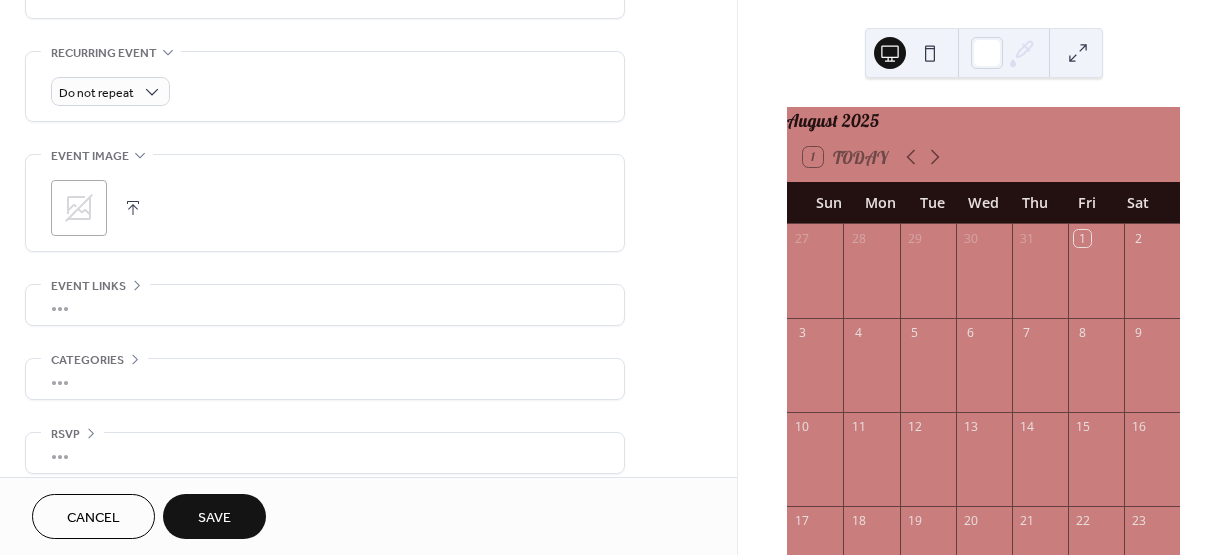 scroll, scrollTop: 852, scrollLeft: 0, axis: vertical 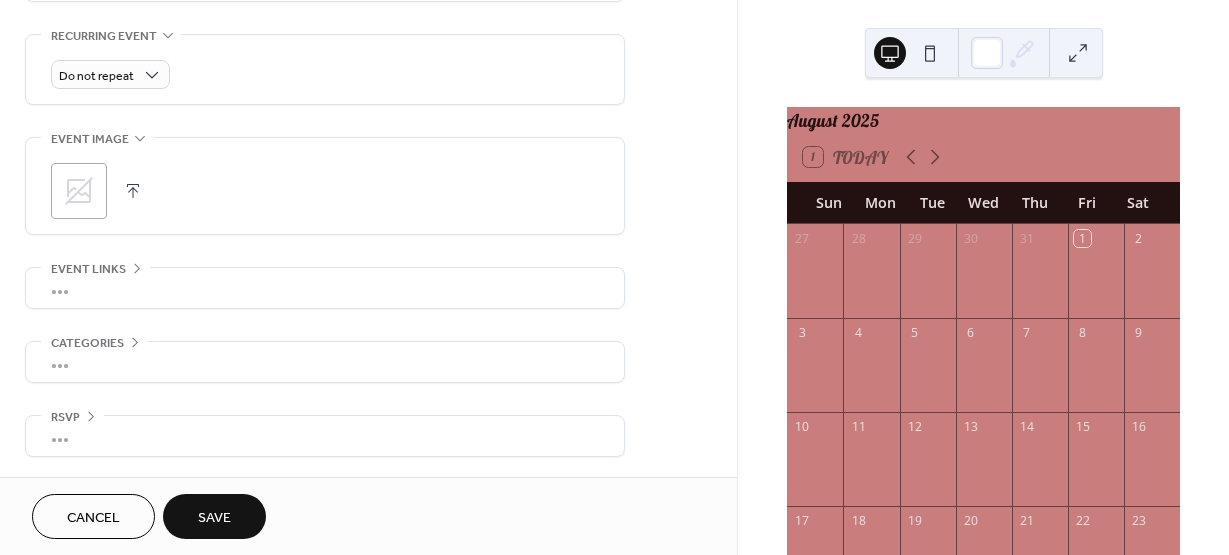 click on "Save" at bounding box center [214, 516] 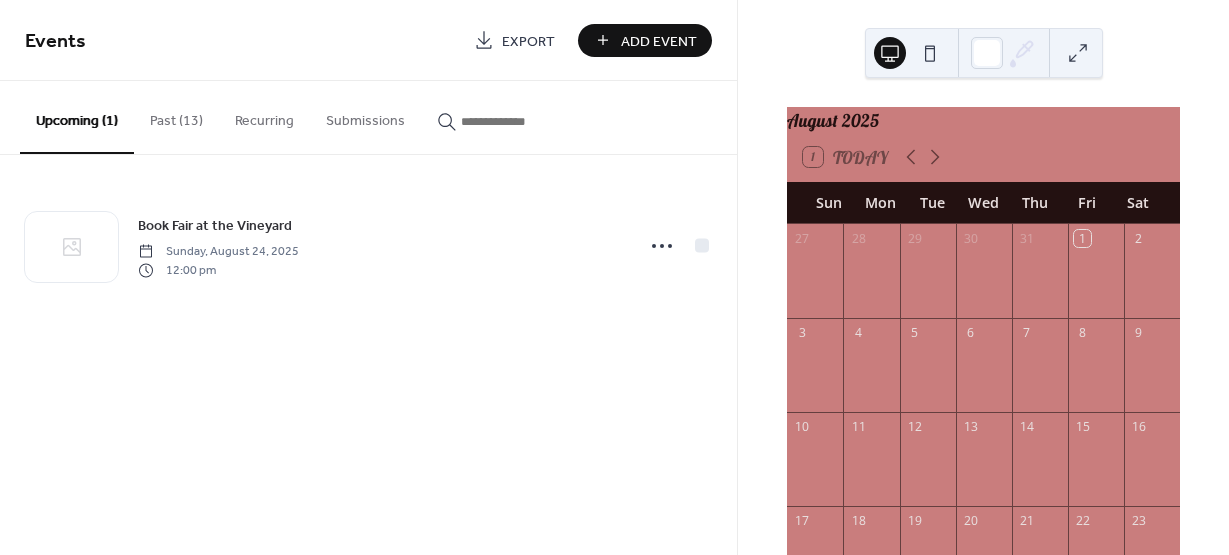 click on "Add Event" at bounding box center [659, 41] 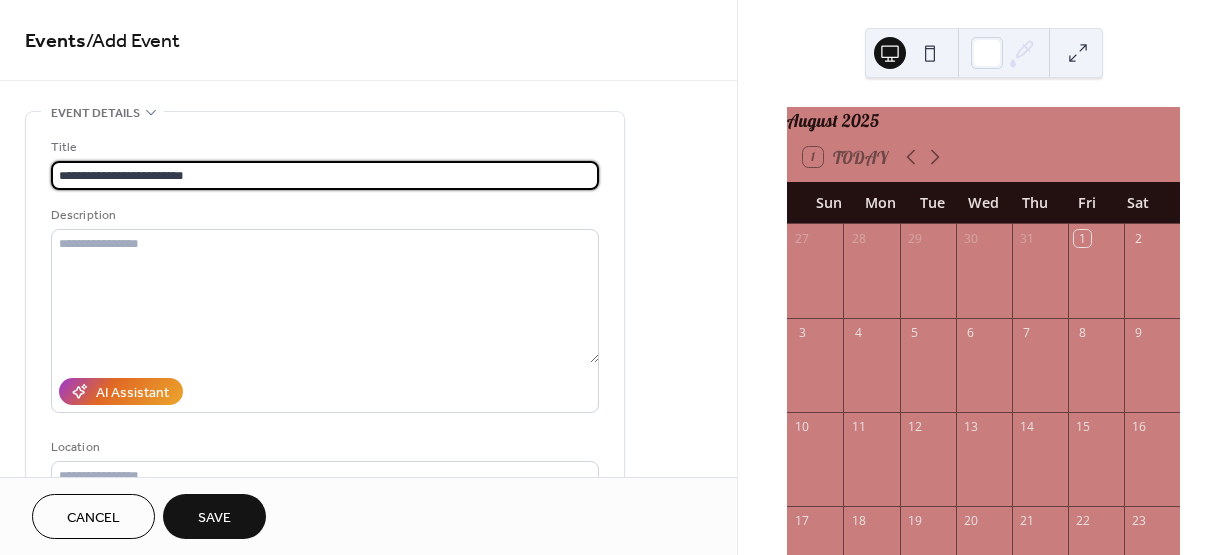 type on "**********" 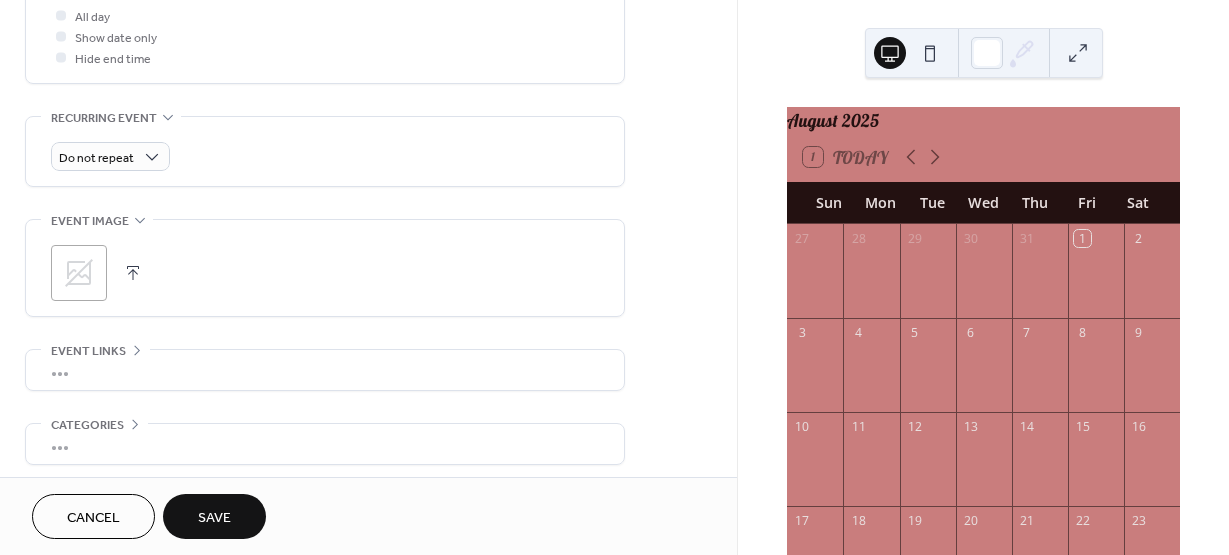 scroll, scrollTop: 800, scrollLeft: 0, axis: vertical 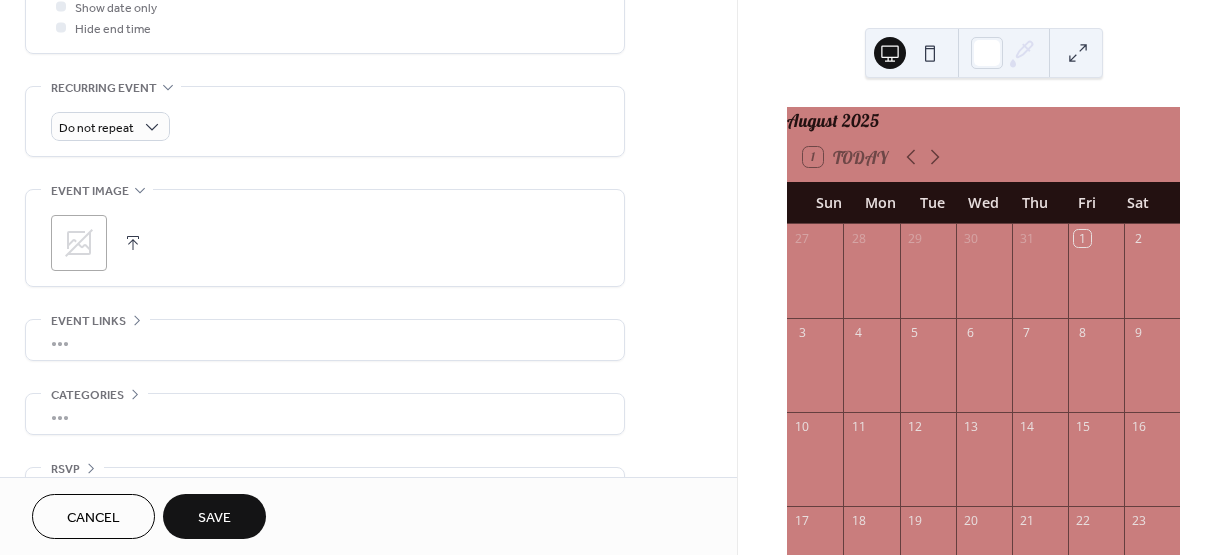 click 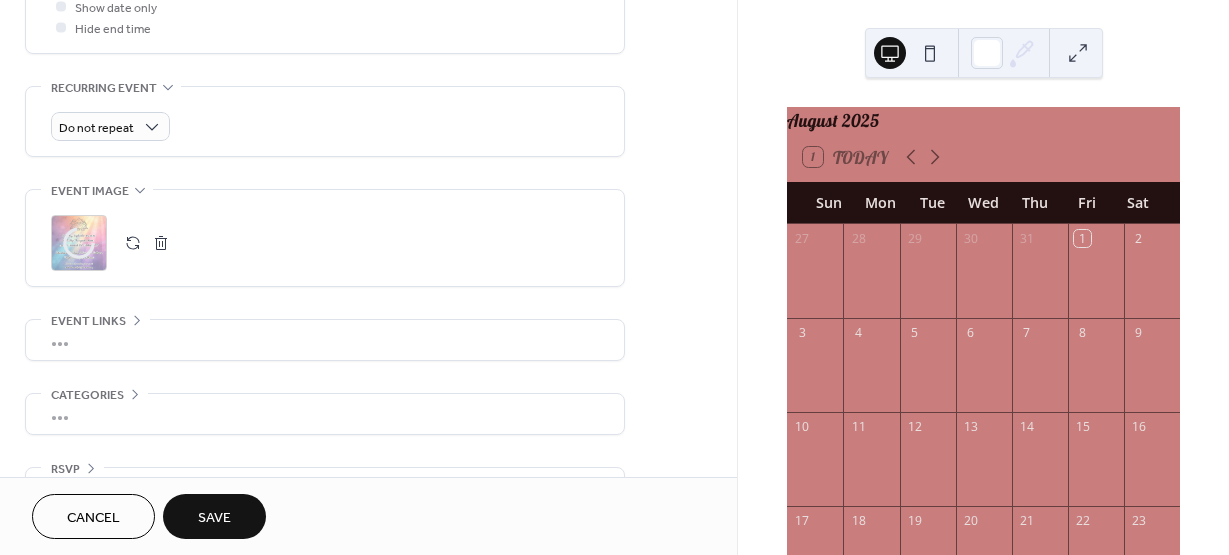 scroll, scrollTop: 852, scrollLeft: 0, axis: vertical 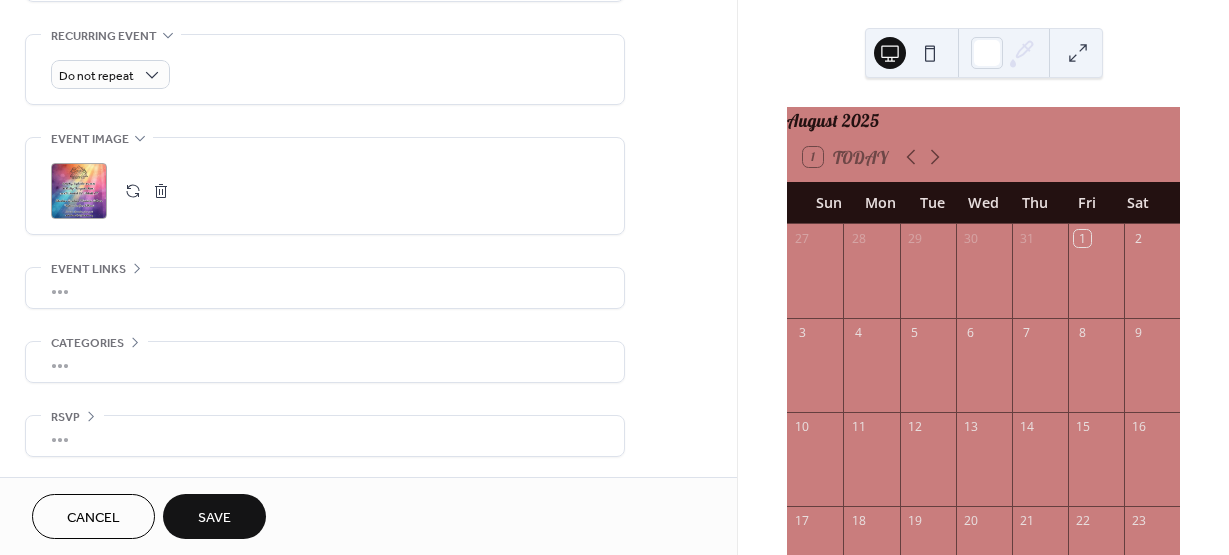 click on "•••" at bounding box center (325, 288) 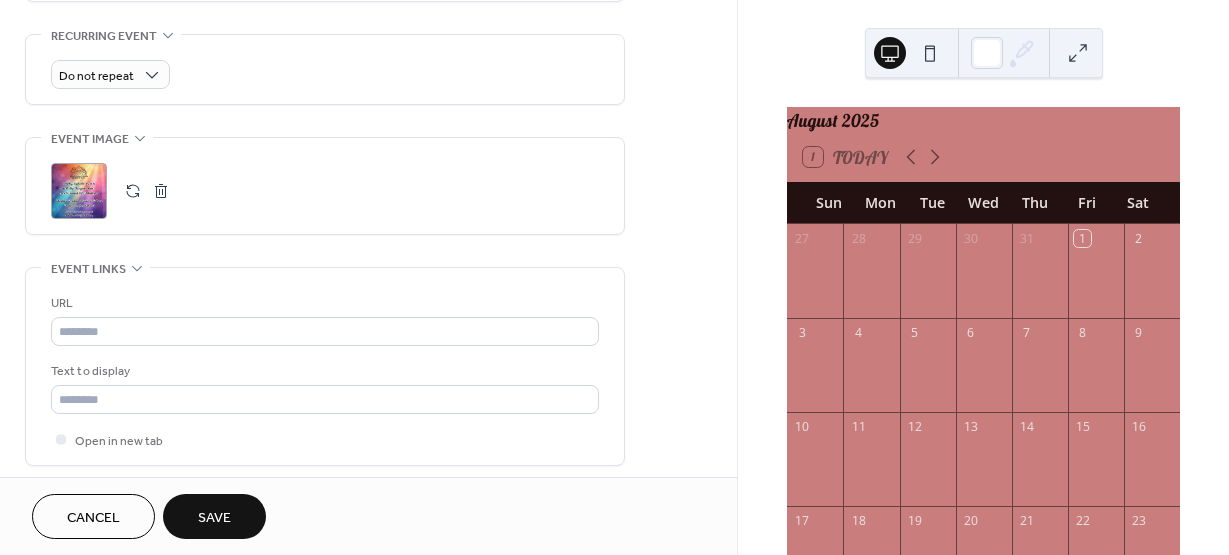 scroll, scrollTop: 0, scrollLeft: 0, axis: both 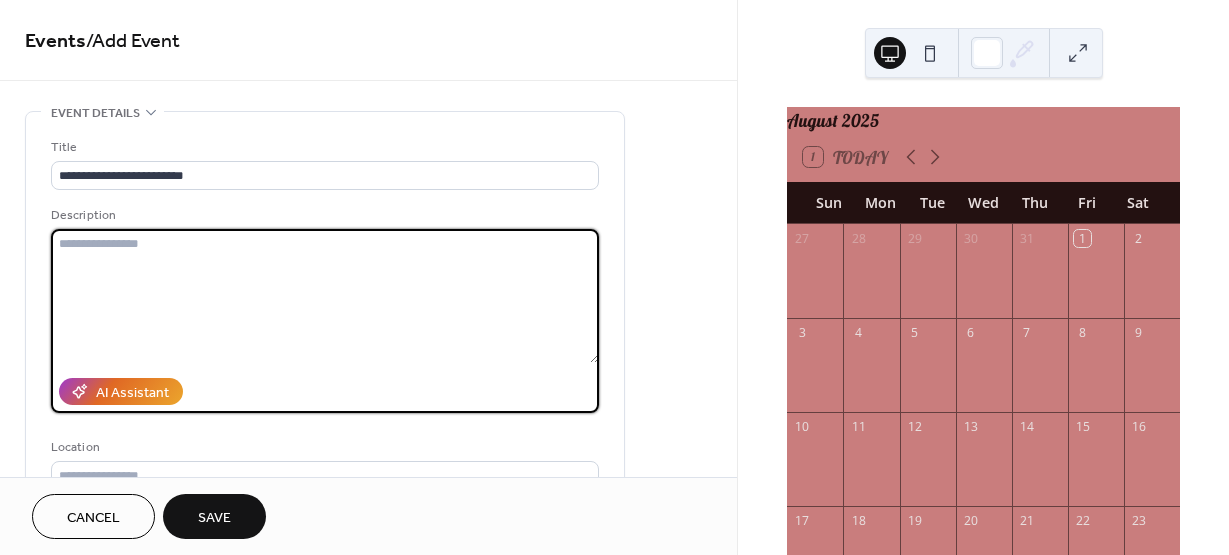 click at bounding box center [325, 296] 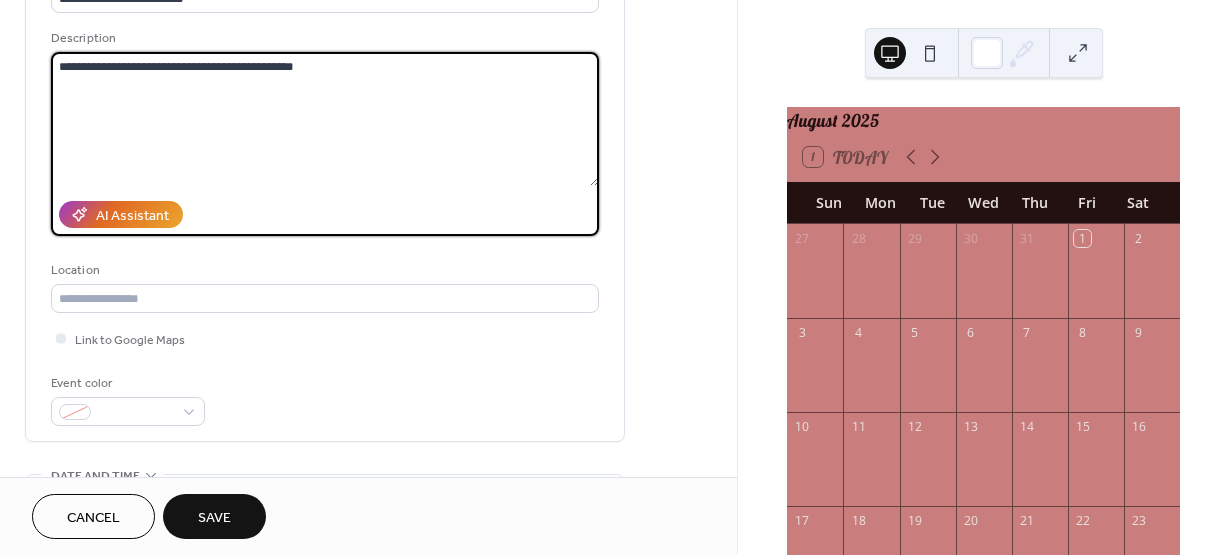 scroll, scrollTop: 200, scrollLeft: 0, axis: vertical 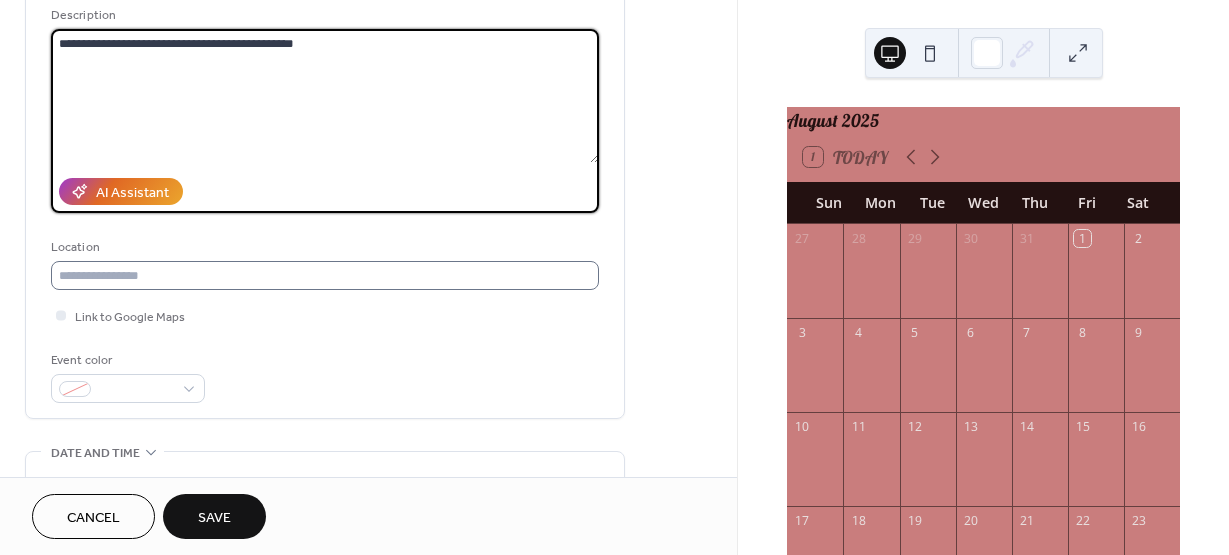 type on "**********" 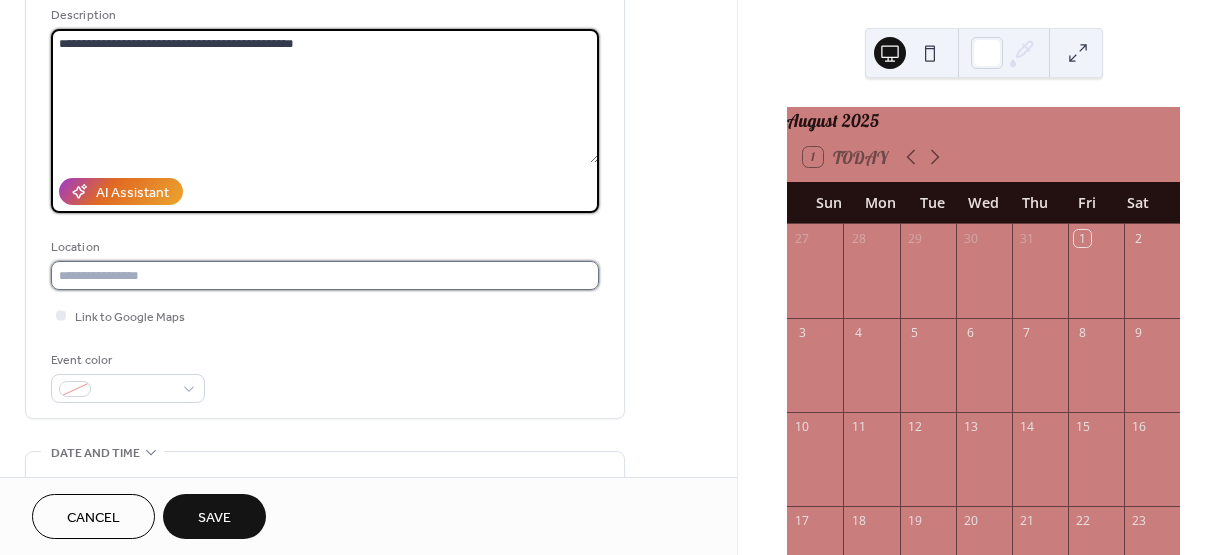 click at bounding box center [325, 275] 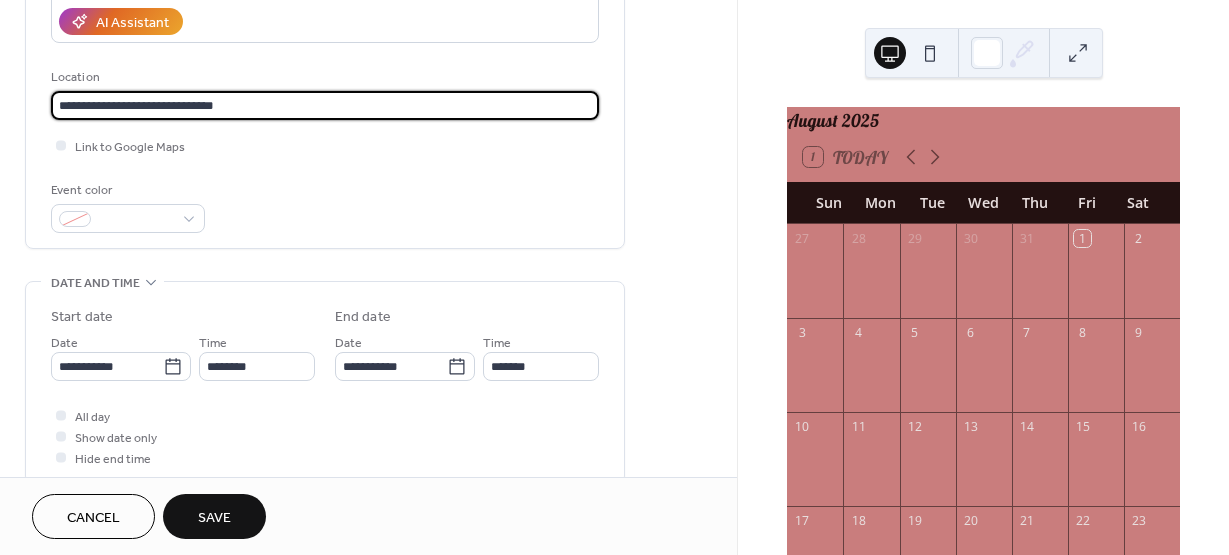 scroll, scrollTop: 500, scrollLeft: 0, axis: vertical 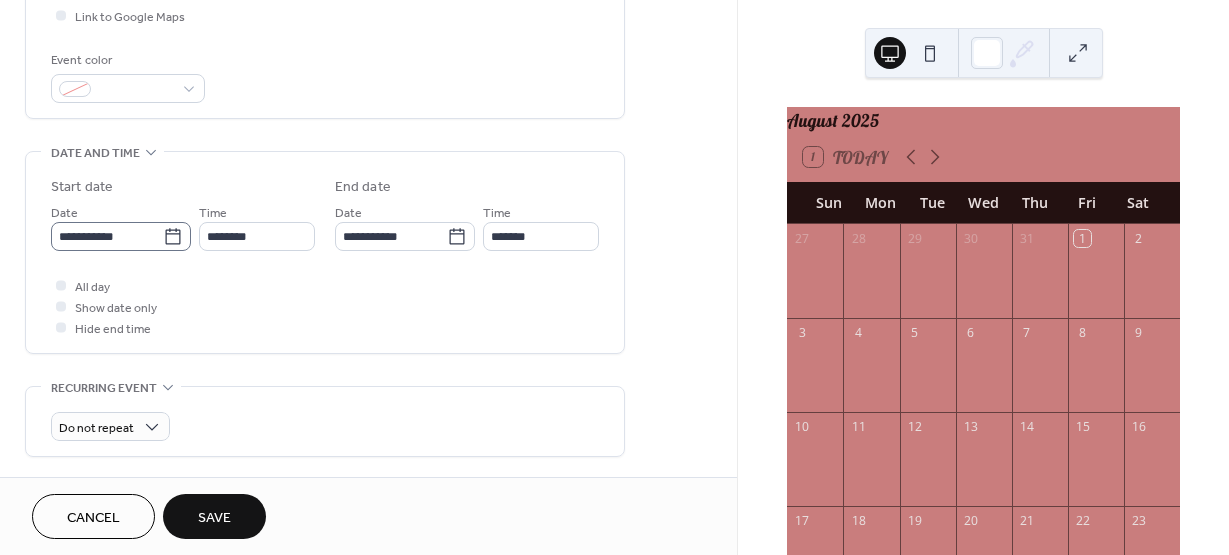 type on "**********" 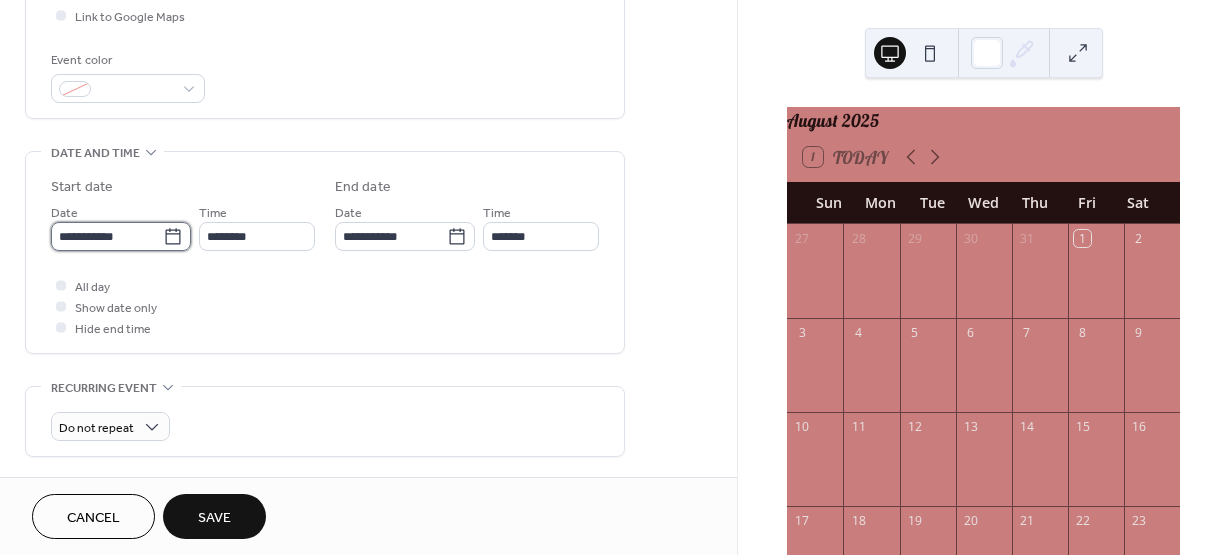 click on "**********" at bounding box center (107, 236) 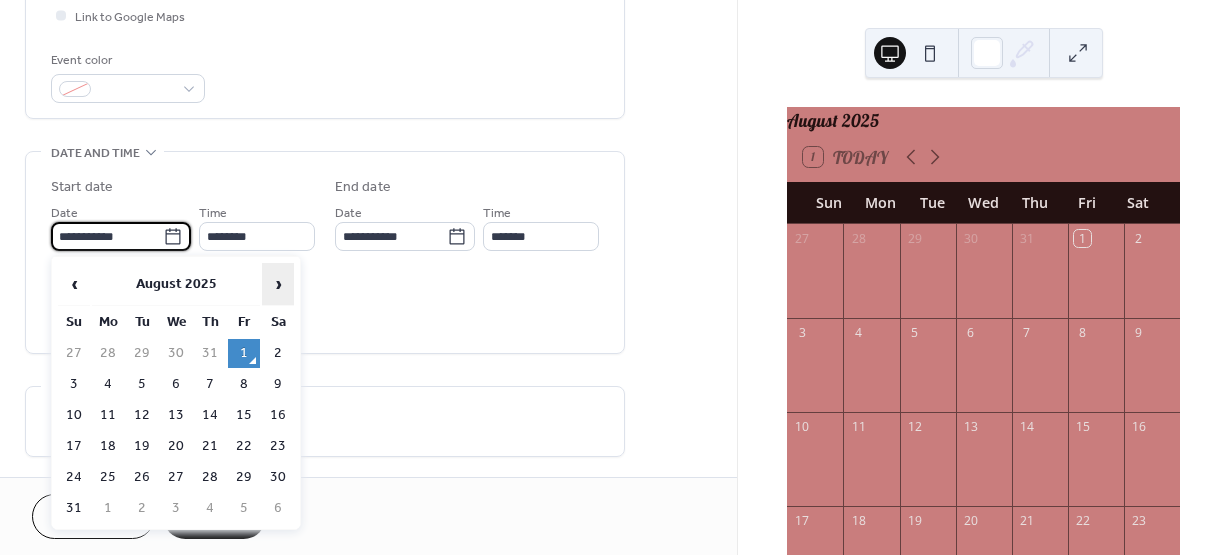 click on "›" at bounding box center (278, 284) 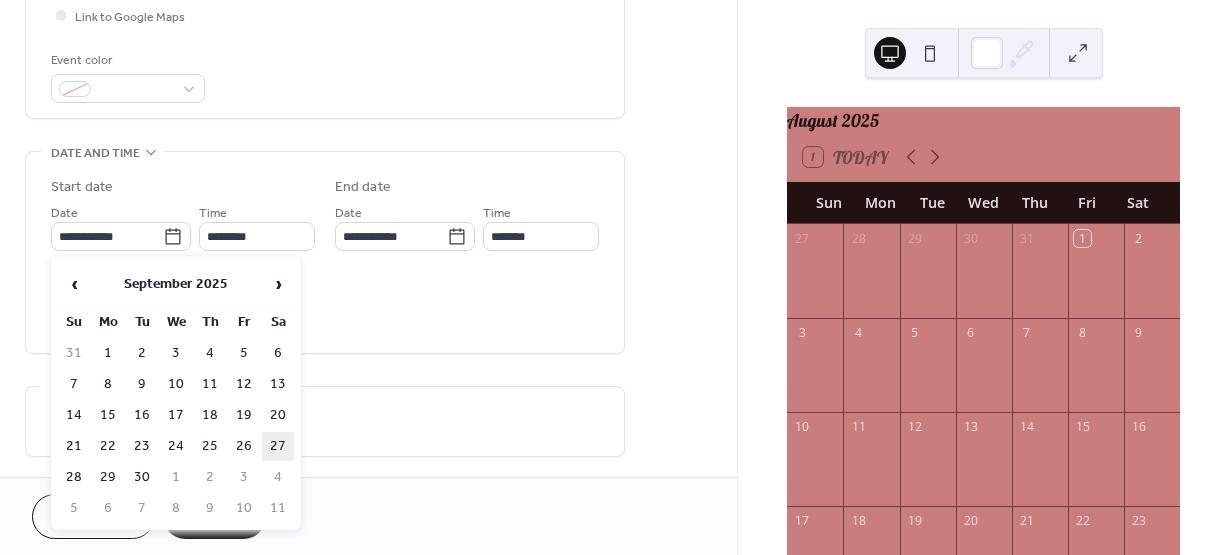 click on "27" at bounding box center [278, 446] 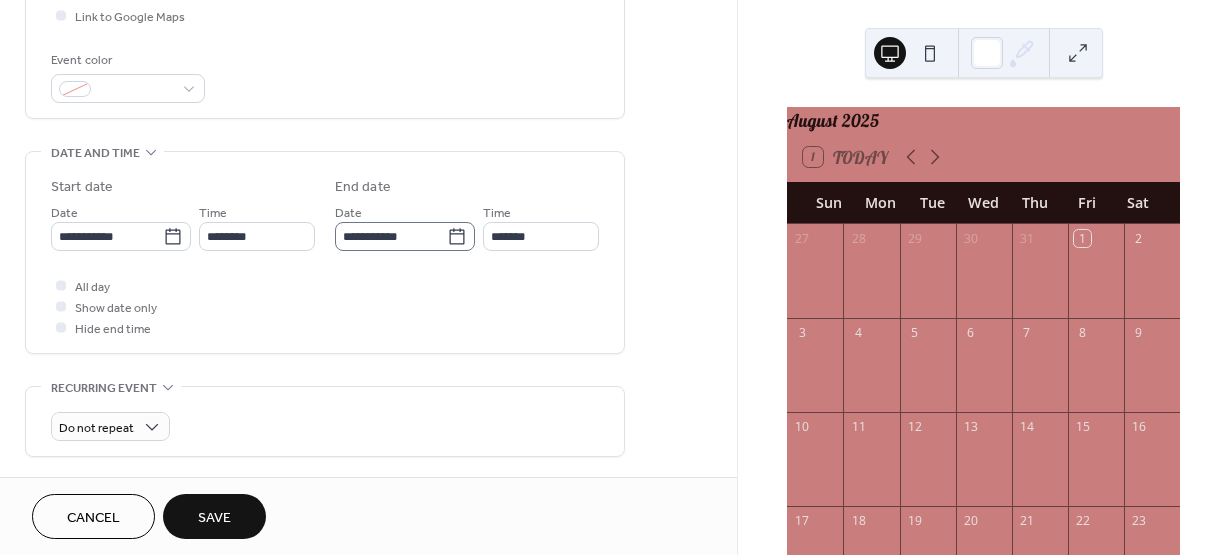 click 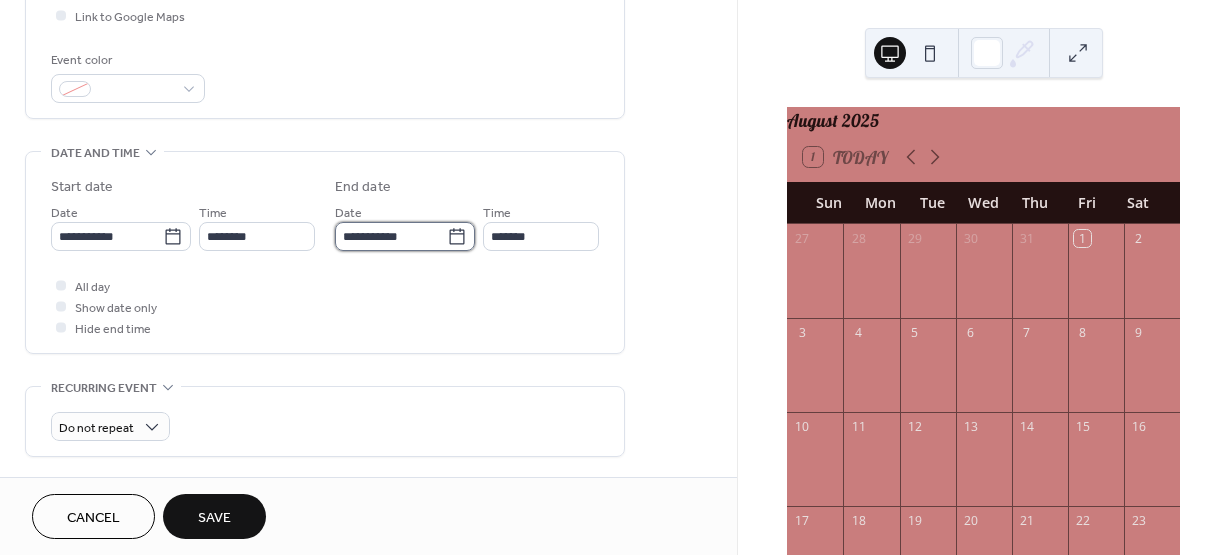 click on "**********" at bounding box center (391, 236) 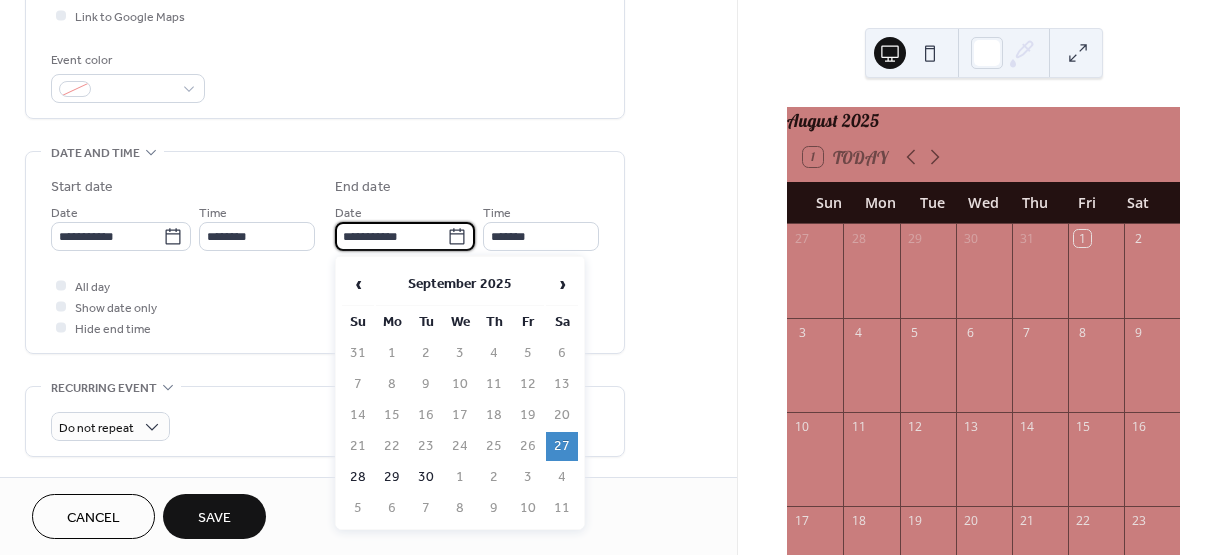 click 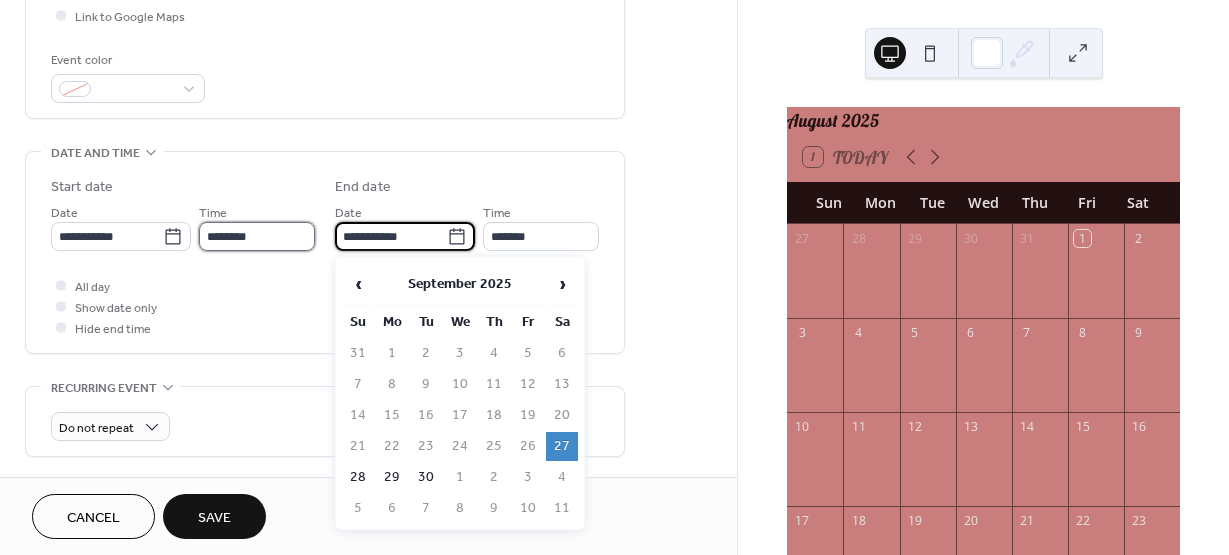 click on "********" at bounding box center [257, 236] 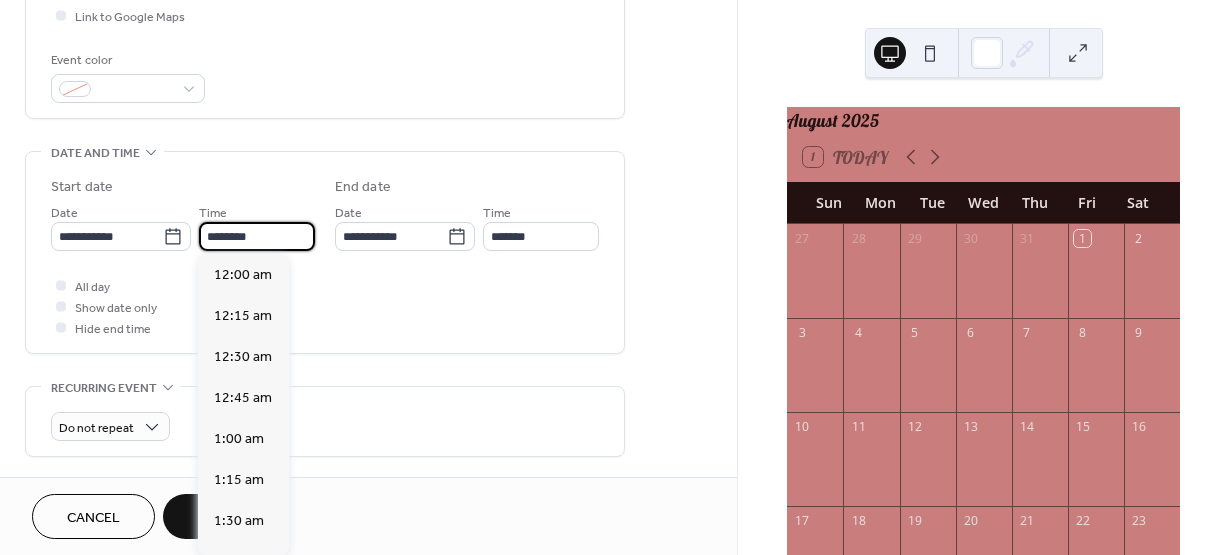 scroll, scrollTop: 1968, scrollLeft: 0, axis: vertical 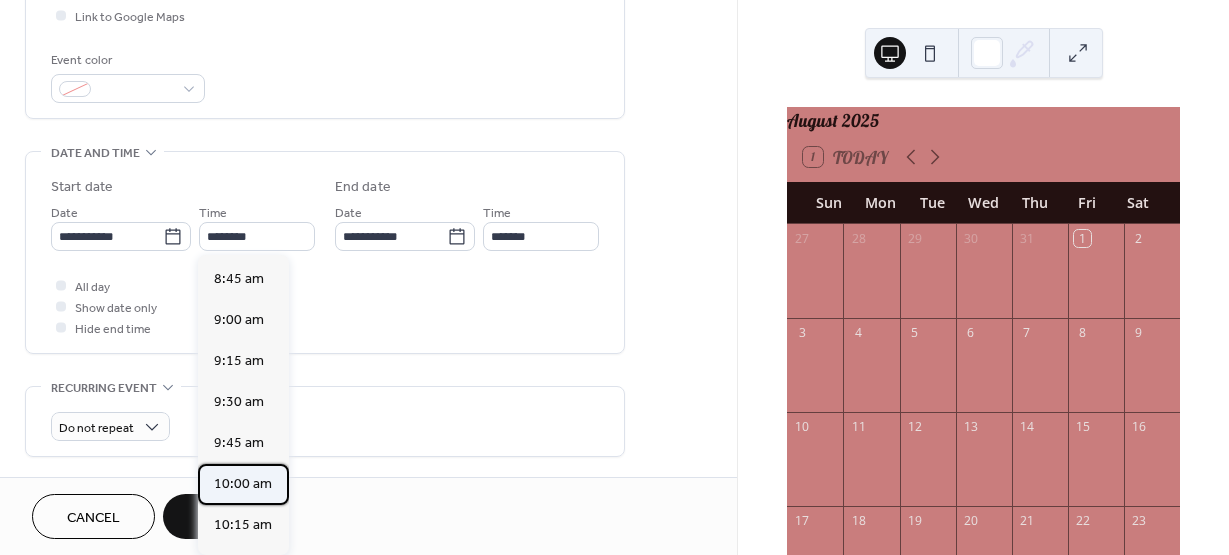 click on "10:00 am" at bounding box center [243, 484] 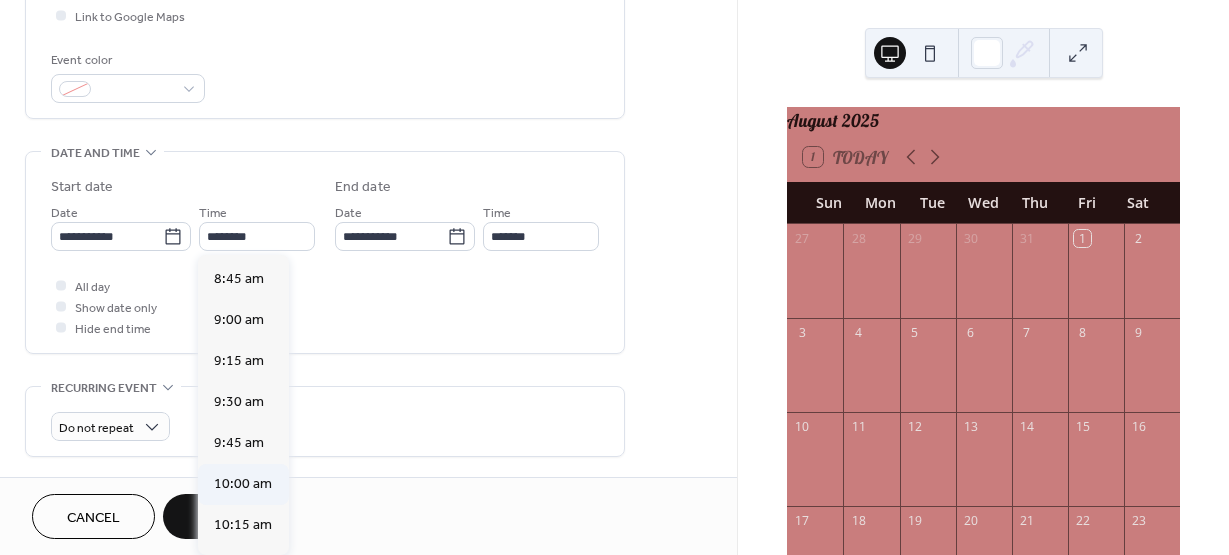 type on "********" 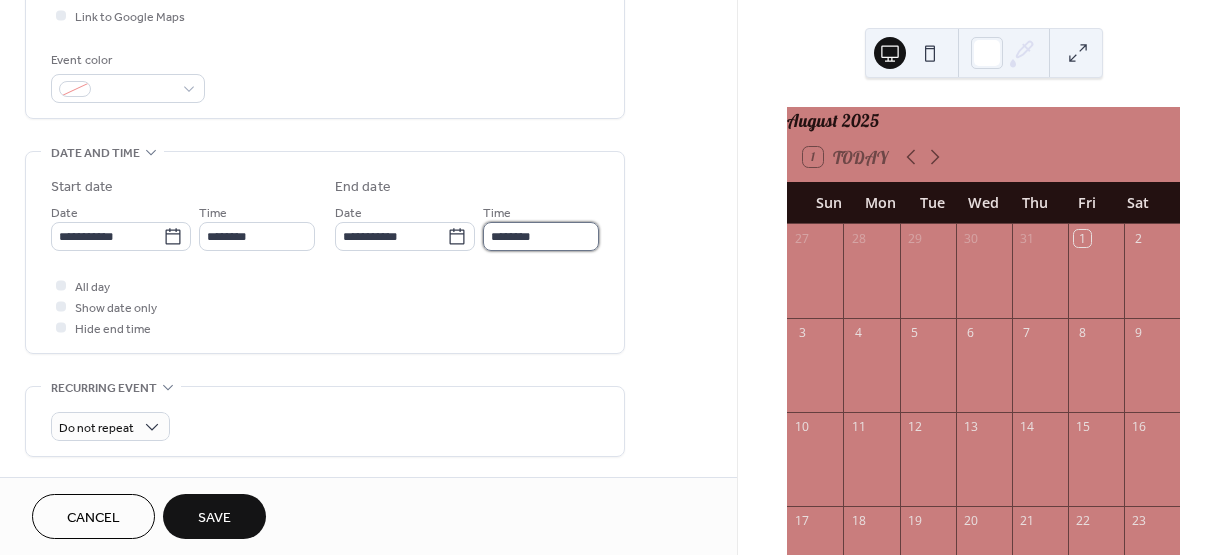 click on "********" at bounding box center (541, 236) 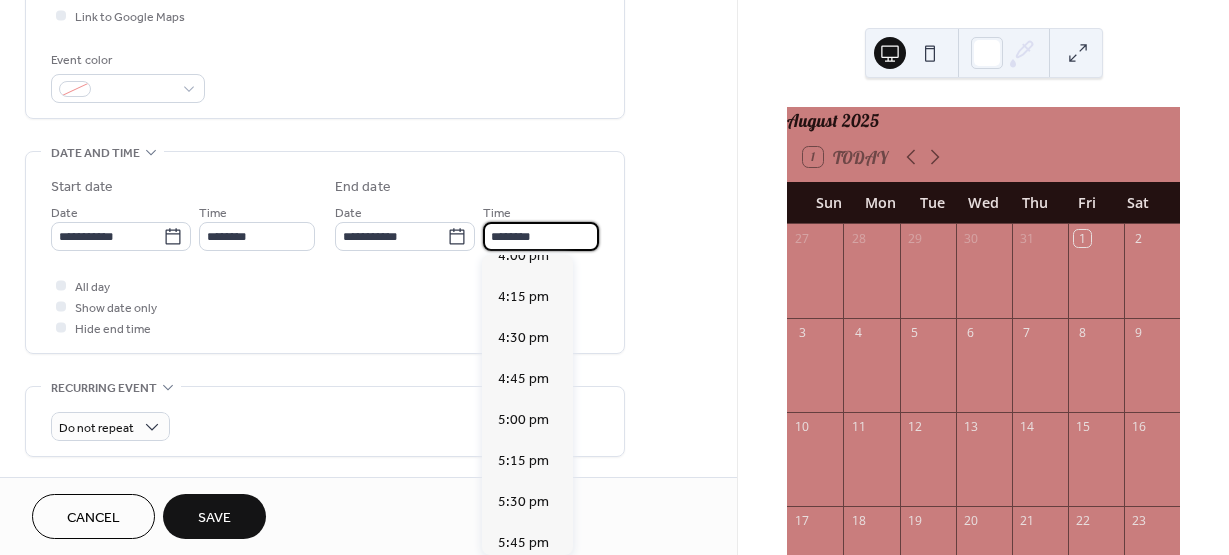 scroll, scrollTop: 1000, scrollLeft: 0, axis: vertical 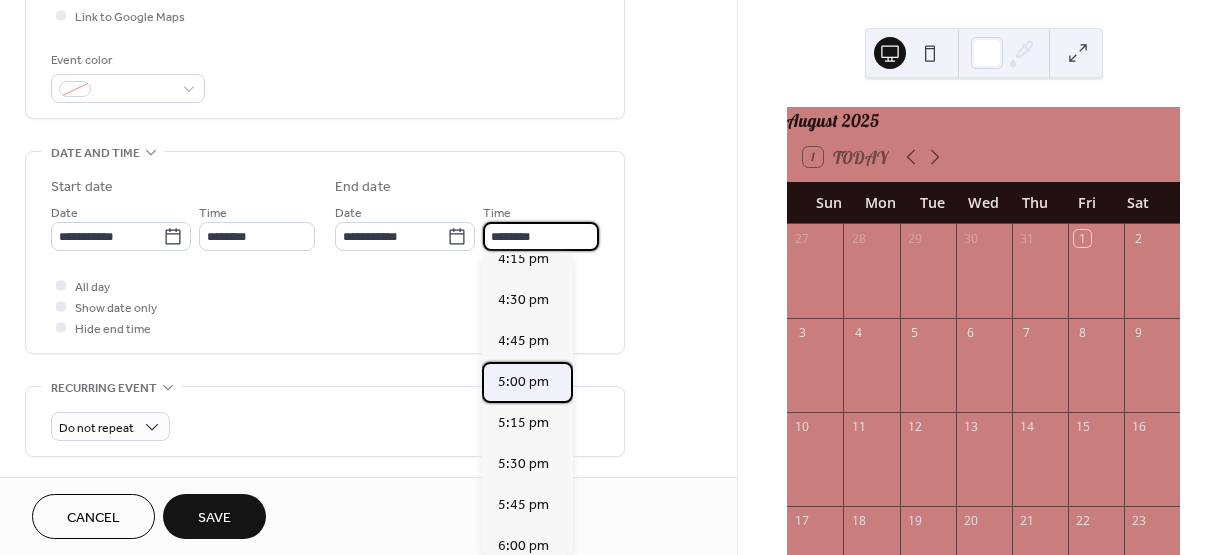click on "5:00 pm" at bounding box center [523, 382] 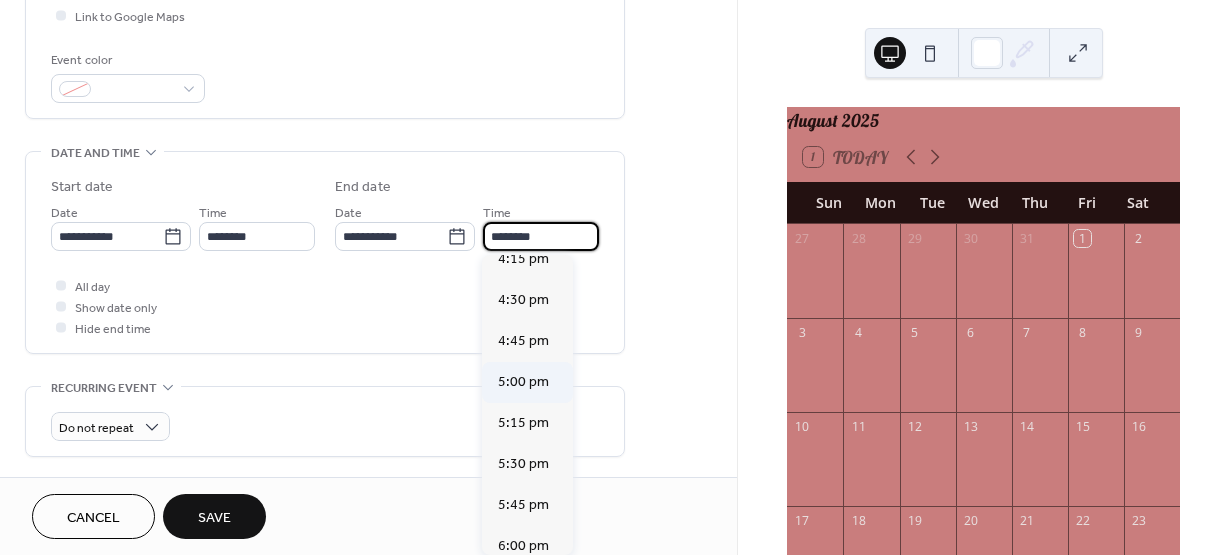 type on "*******" 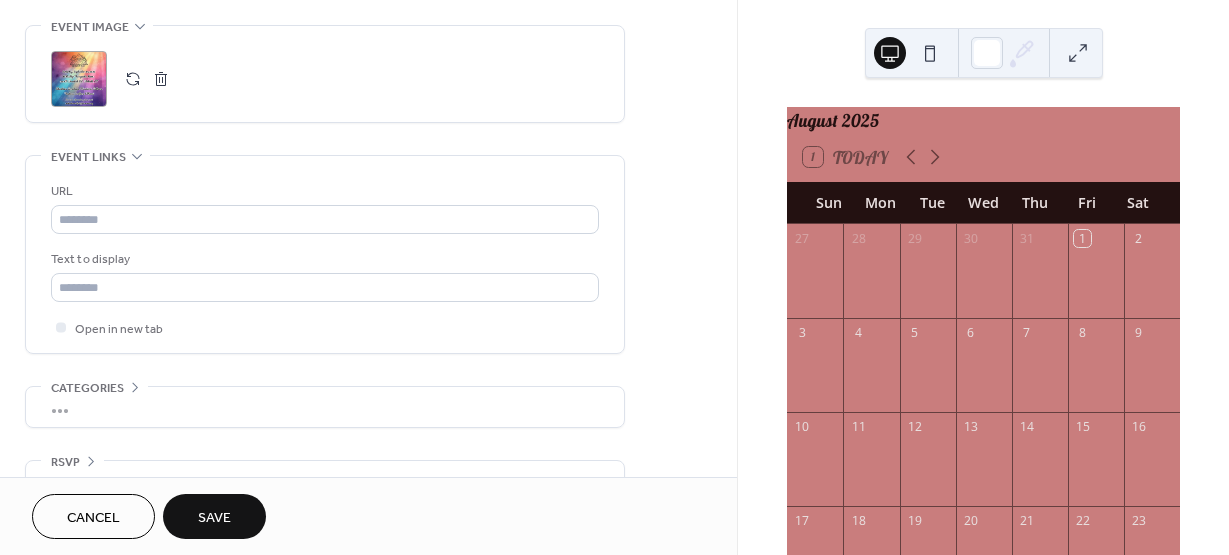 scroll, scrollTop: 1000, scrollLeft: 0, axis: vertical 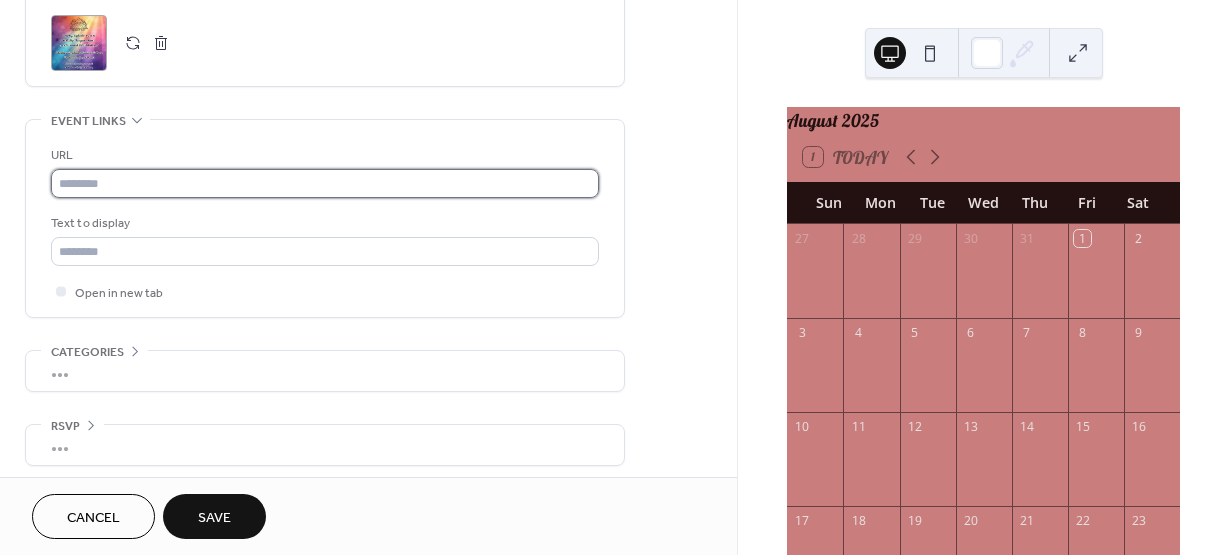 click at bounding box center [325, 183] 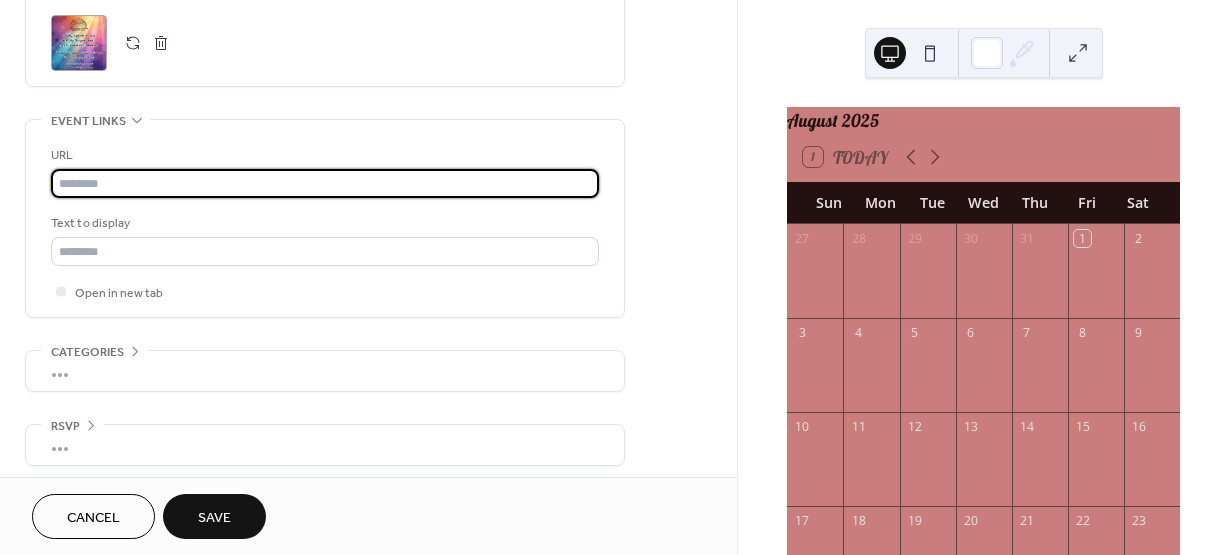 paste on "**********" 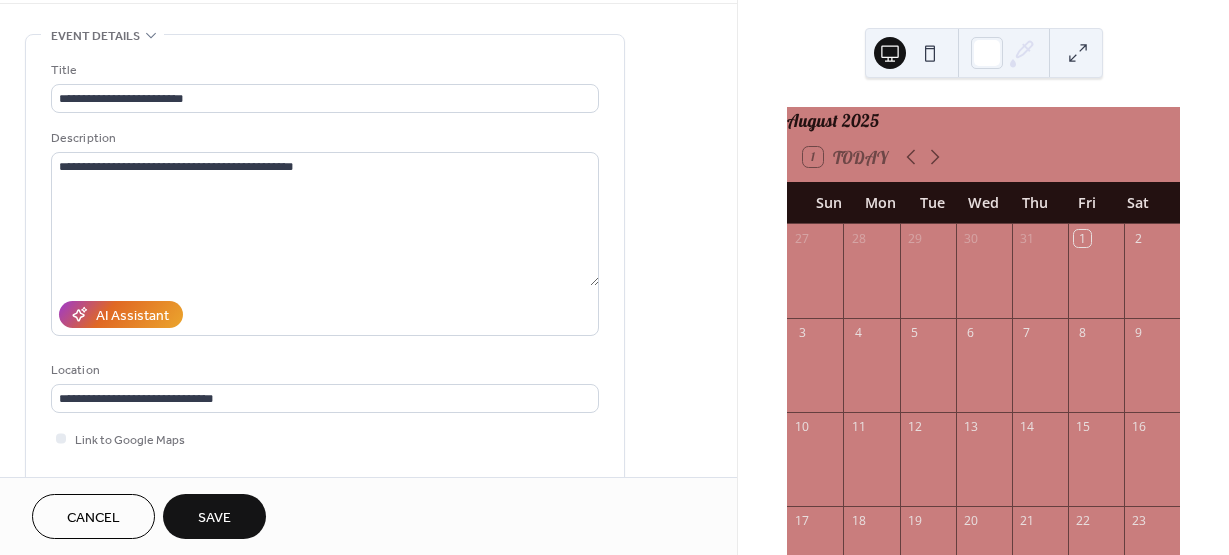 scroll, scrollTop: 0, scrollLeft: 0, axis: both 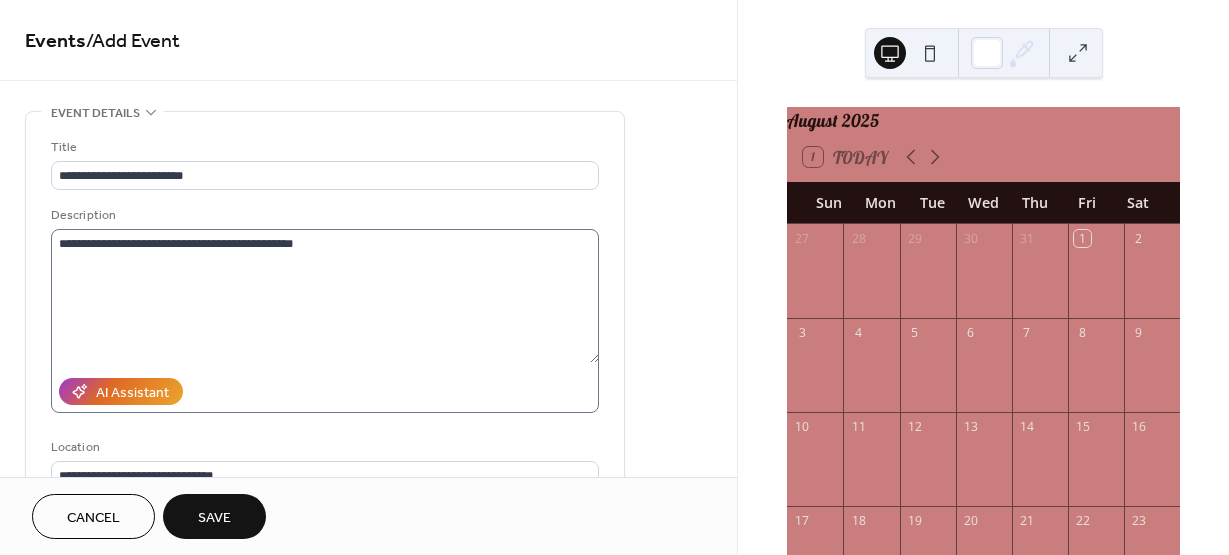 type on "**********" 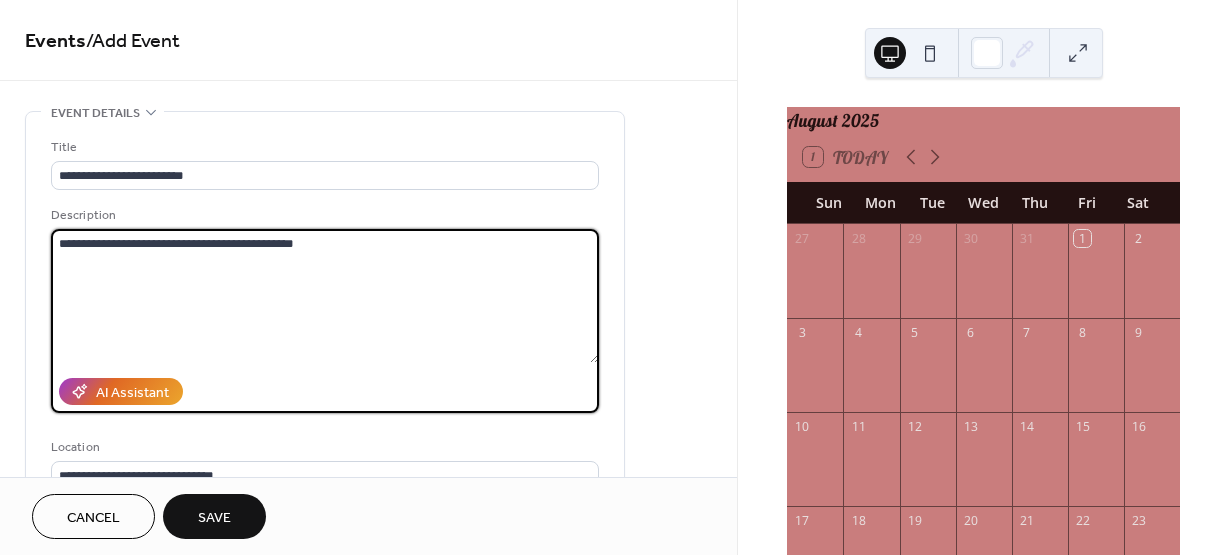 drag, startPoint x: 360, startPoint y: 245, endPoint x: 49, endPoint y: 247, distance: 311.00644 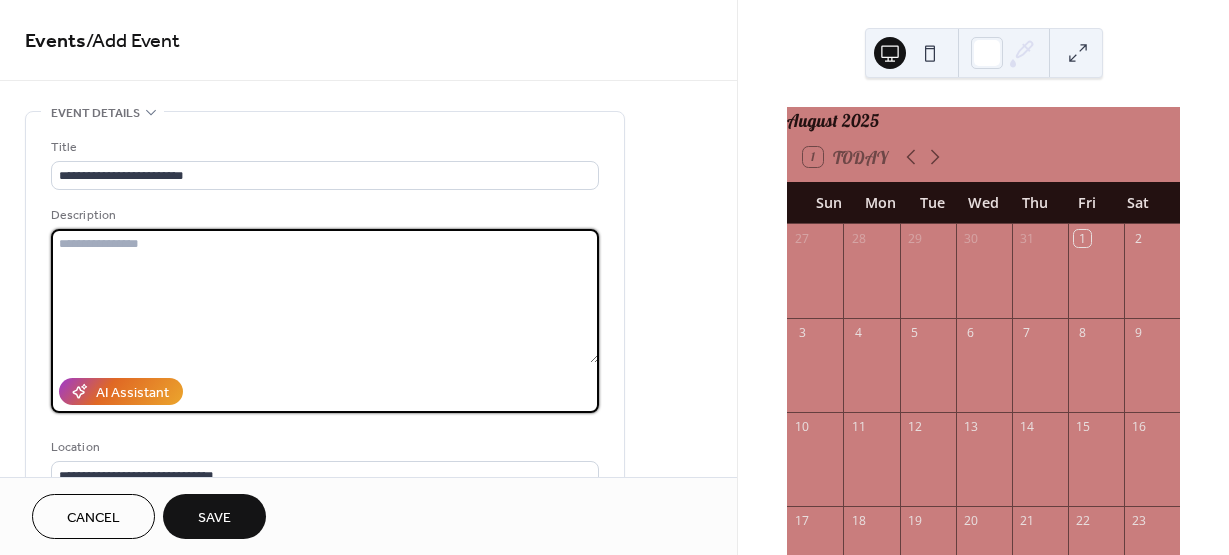 click at bounding box center [325, 296] 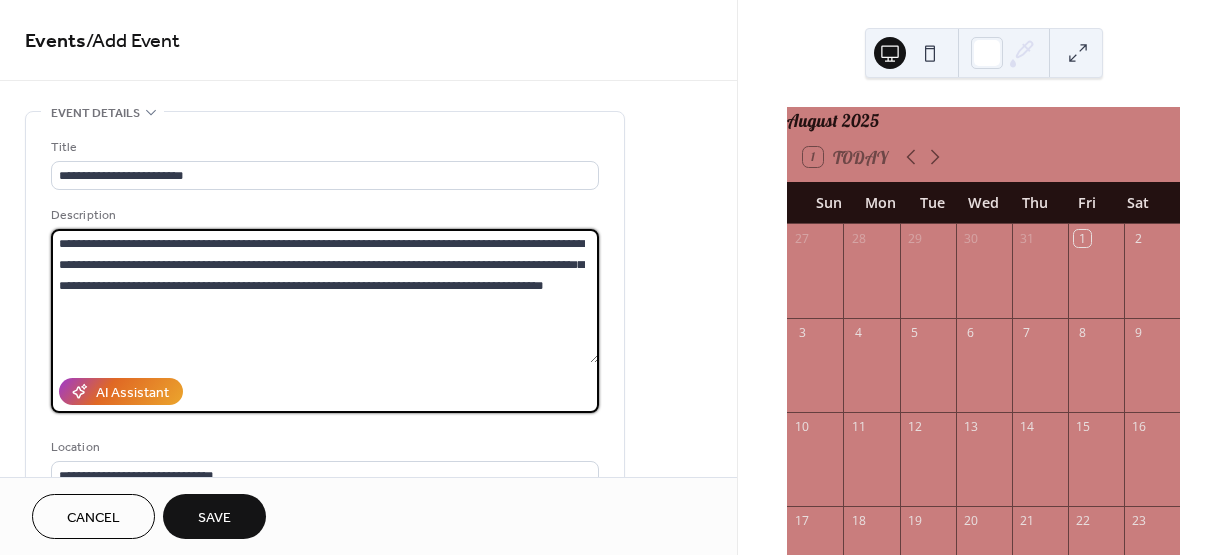 click on "**********" at bounding box center (325, 296) 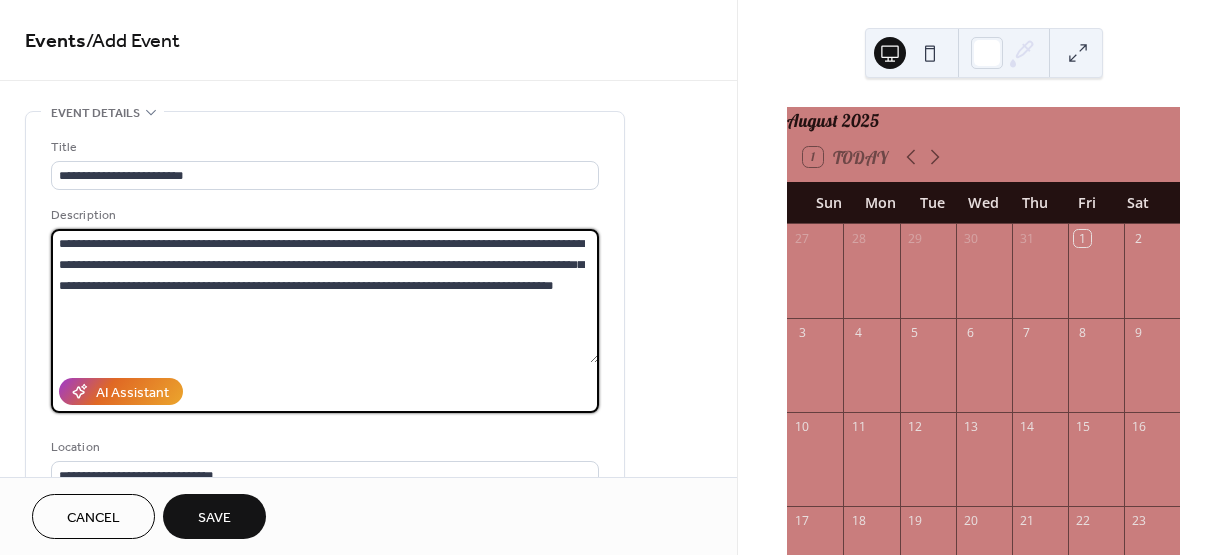 drag, startPoint x: 364, startPoint y: 327, endPoint x: 364, endPoint y: 313, distance: 14 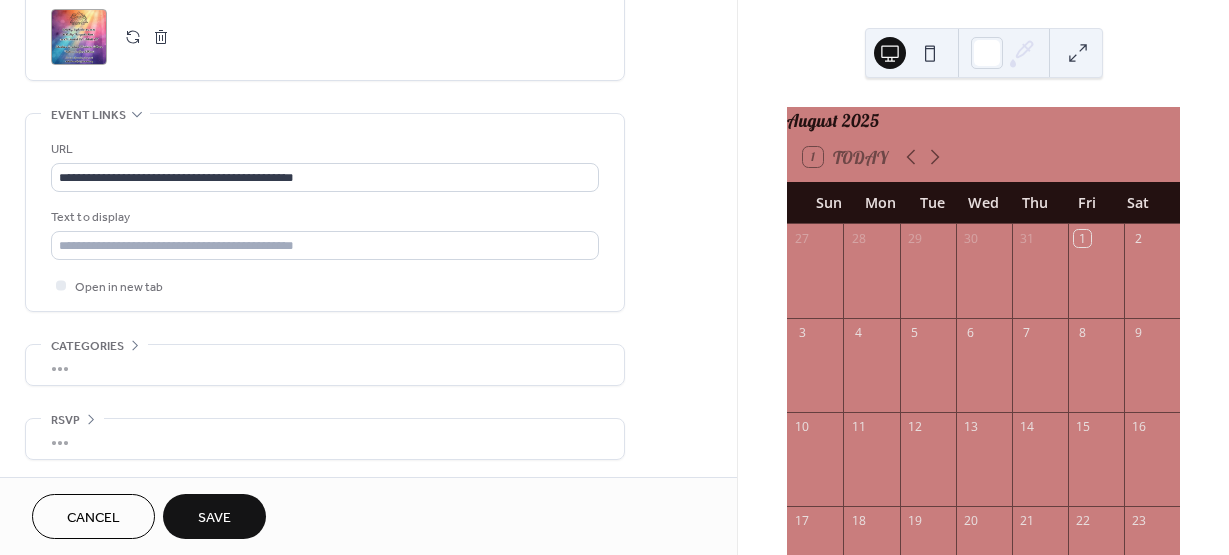 scroll, scrollTop: 1009, scrollLeft: 0, axis: vertical 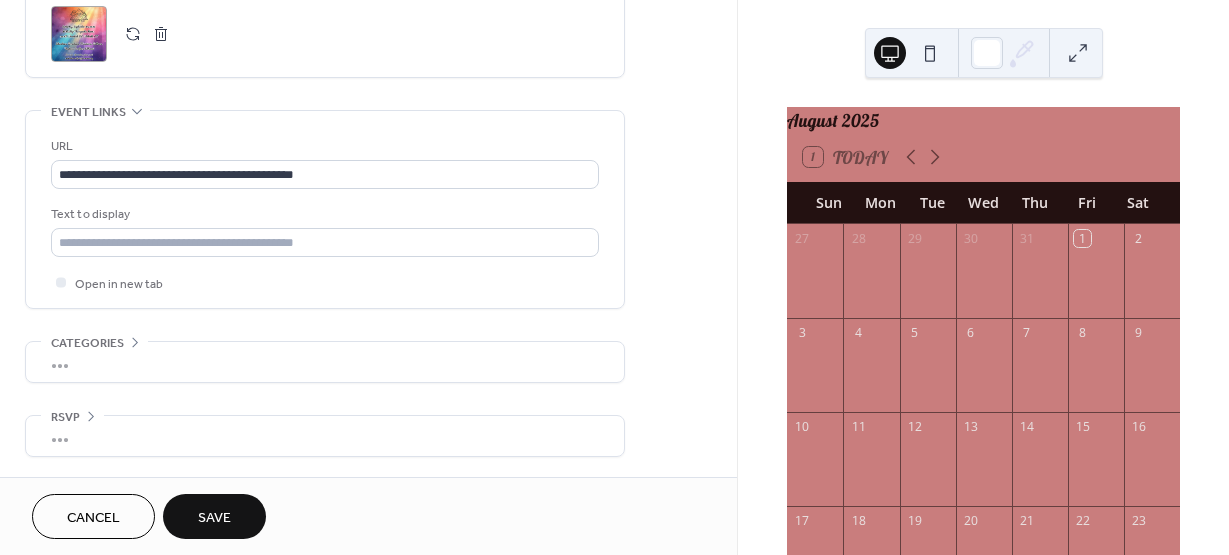 type on "**********" 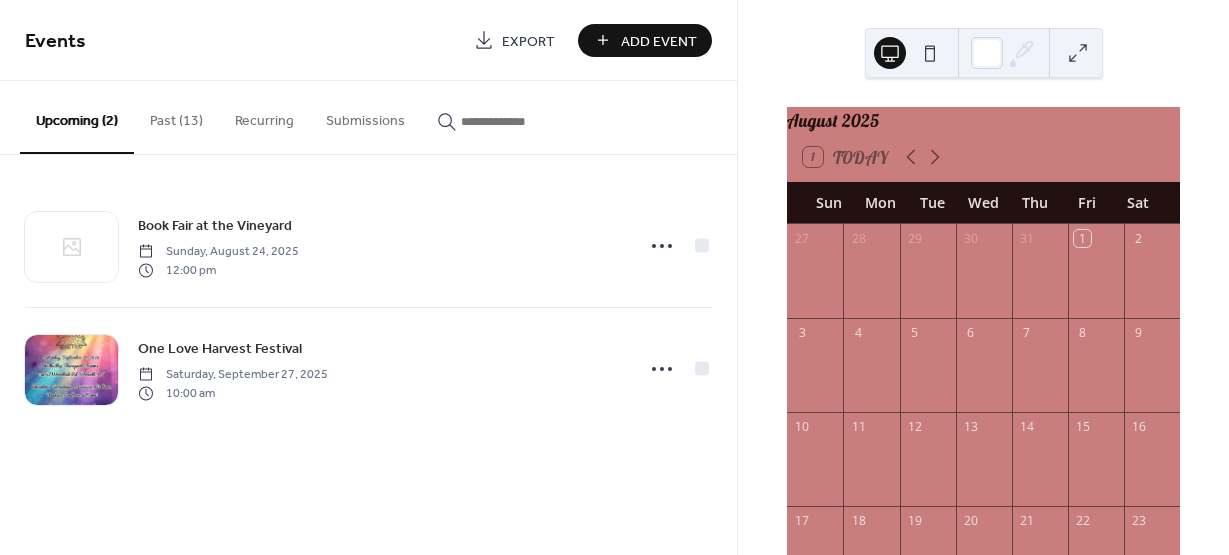 click at bounding box center [930, 53] 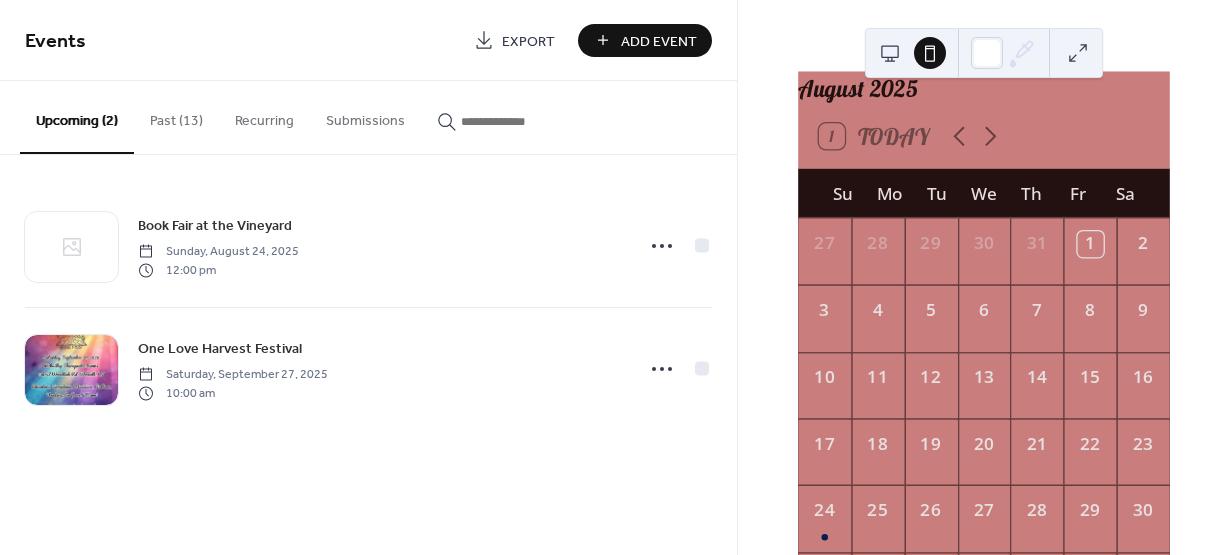 scroll, scrollTop: 0, scrollLeft: 0, axis: both 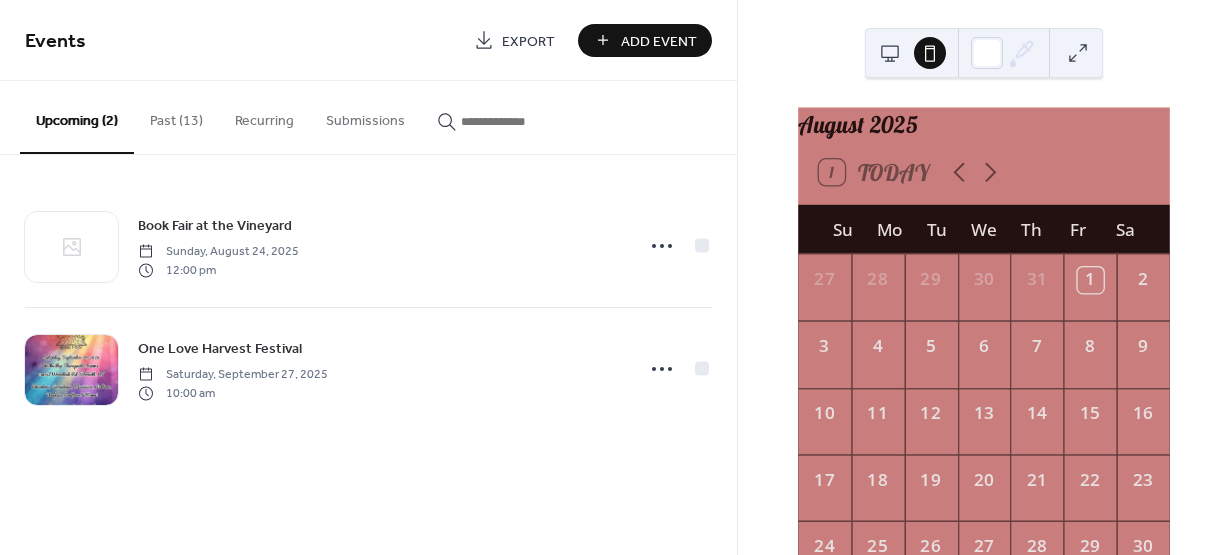 click at bounding box center [890, 53] 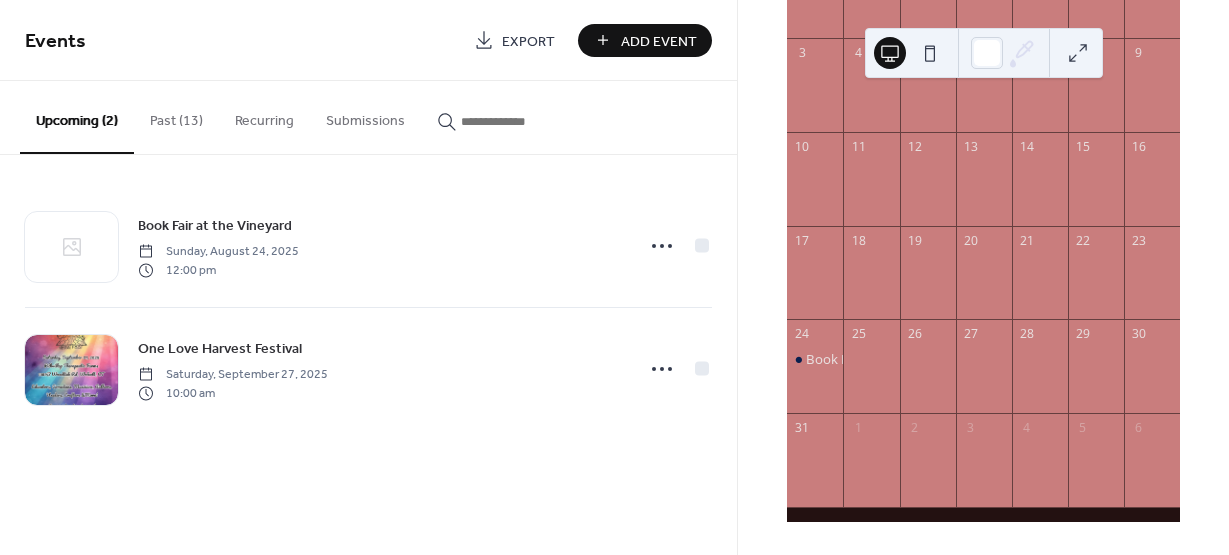 scroll, scrollTop: 0, scrollLeft: 0, axis: both 